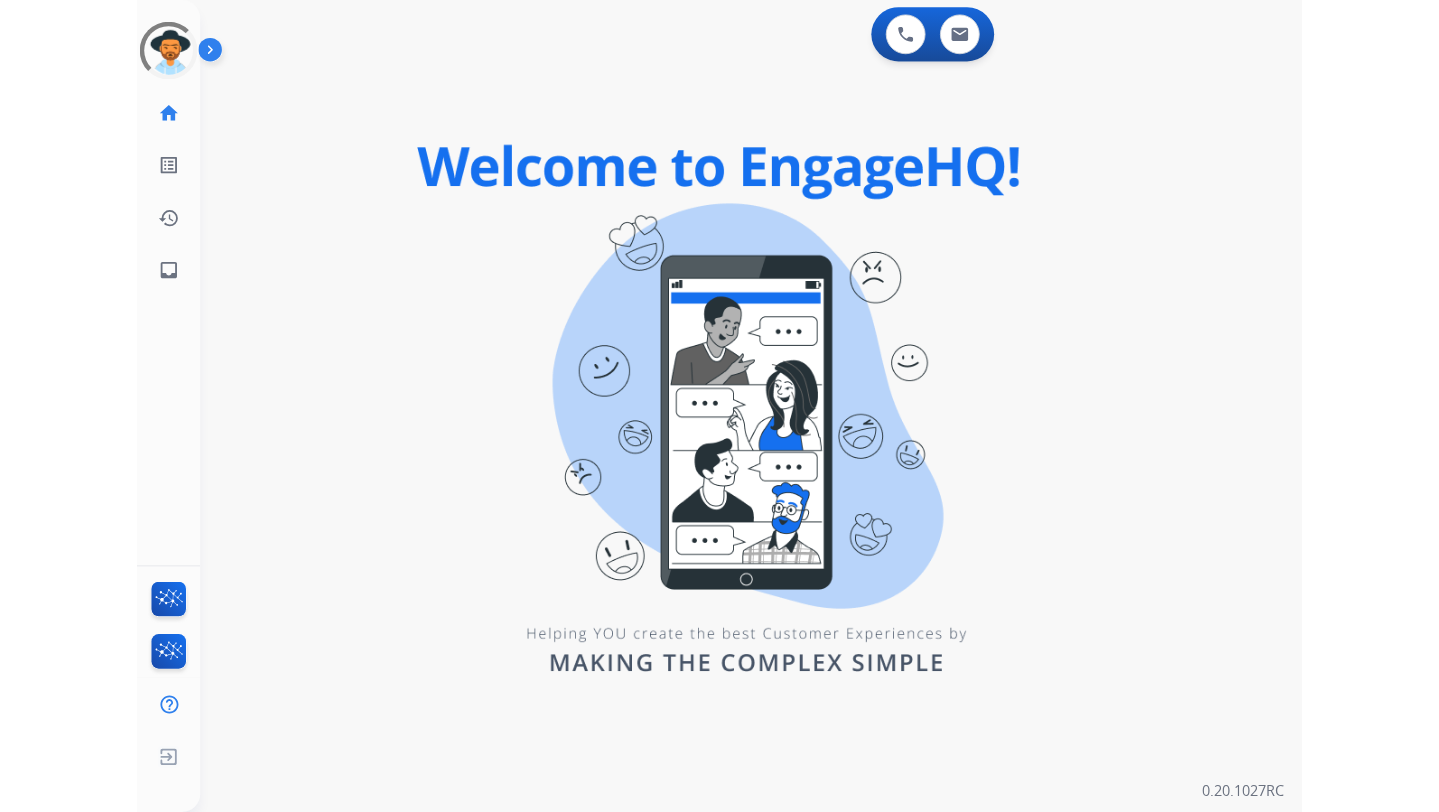 scroll, scrollTop: 0, scrollLeft: 0, axis: both 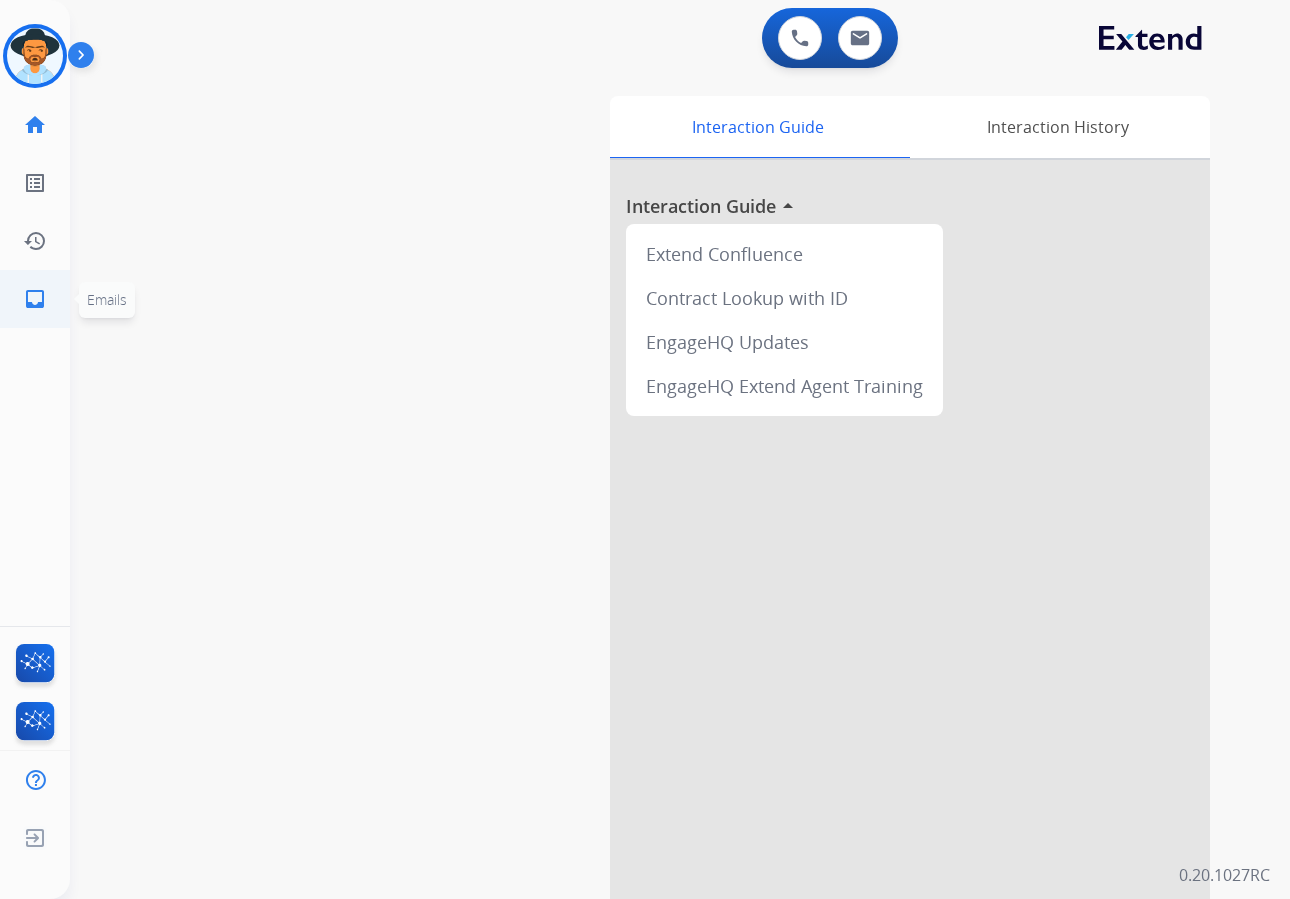 click on "inbox" 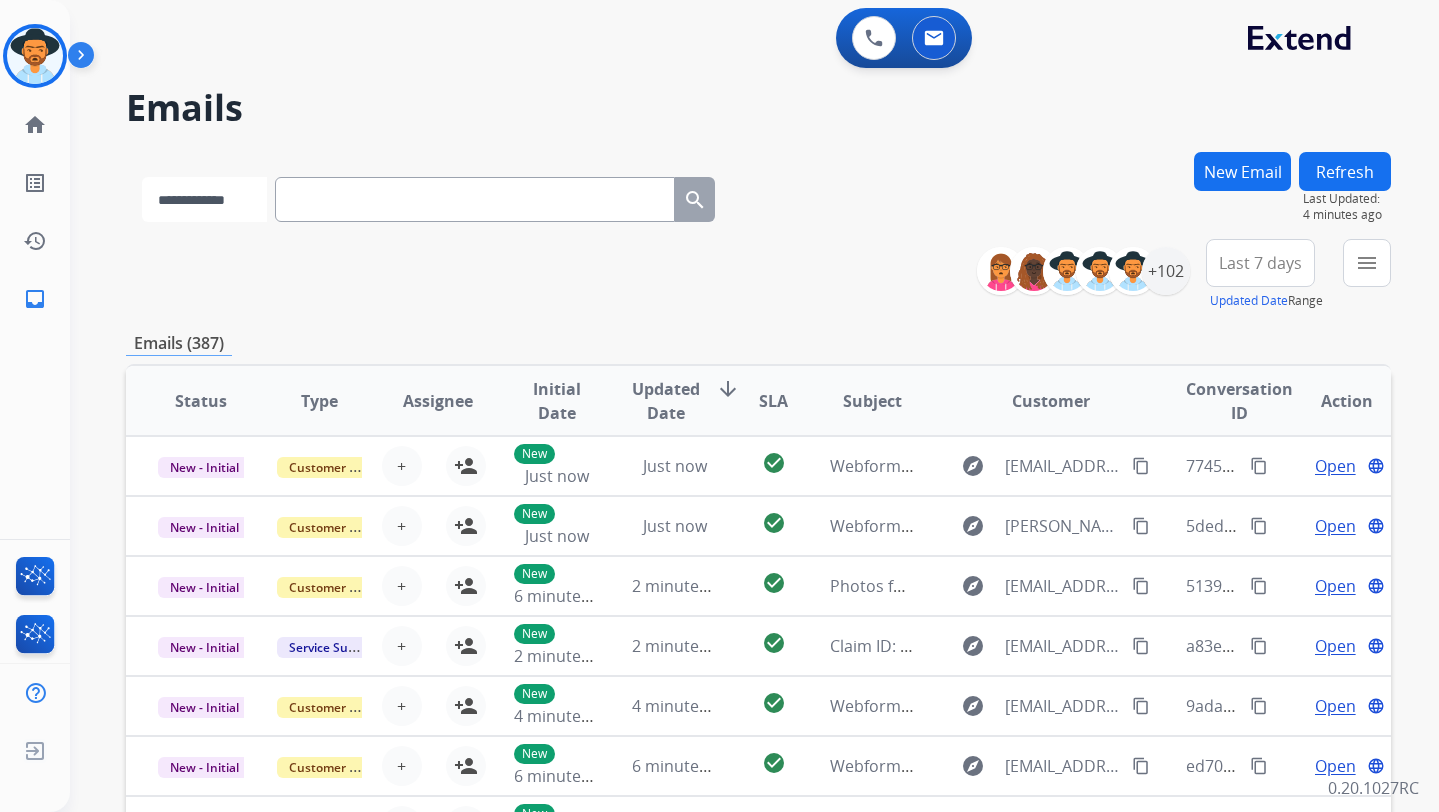 click on "**********" at bounding box center (204, 199) 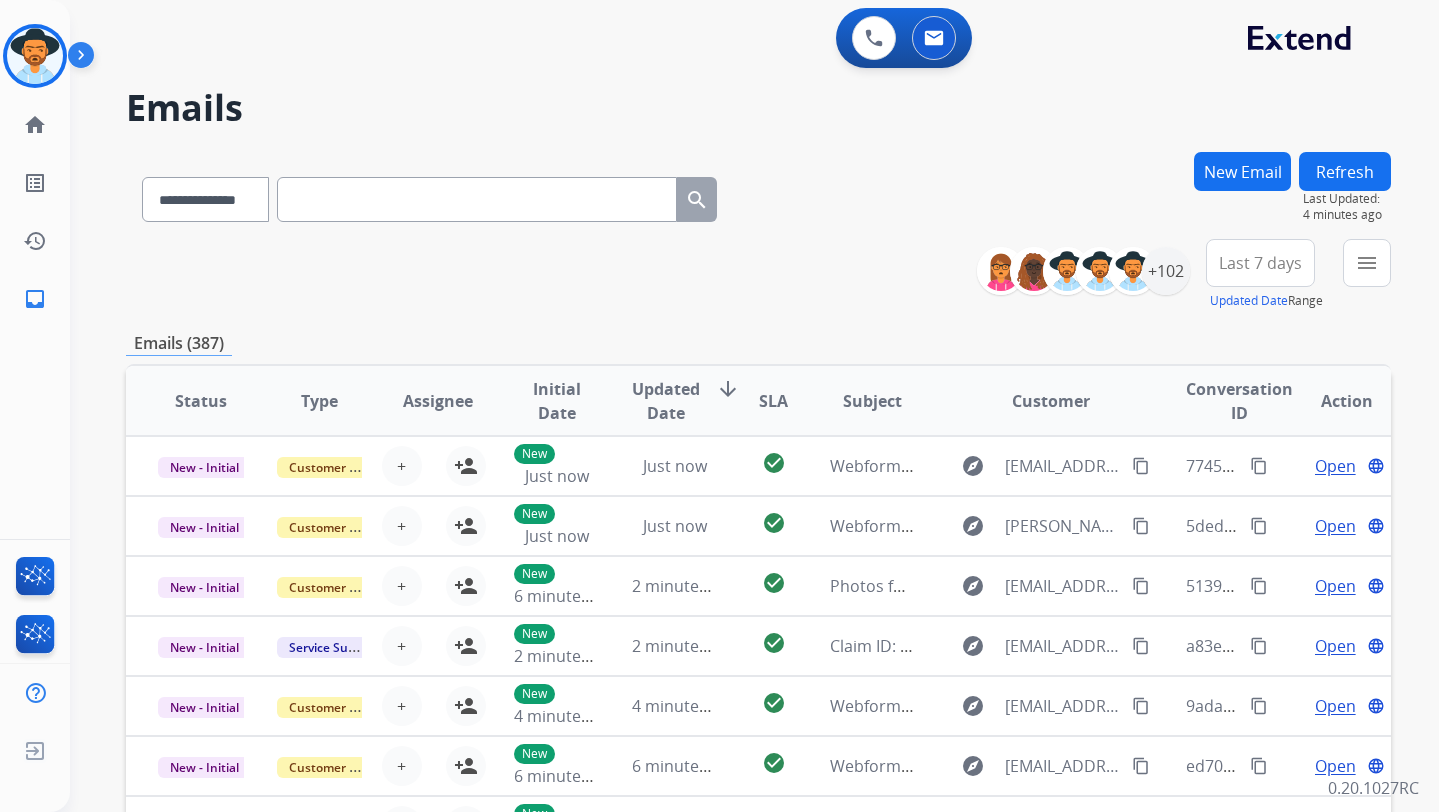click at bounding box center [477, 199] 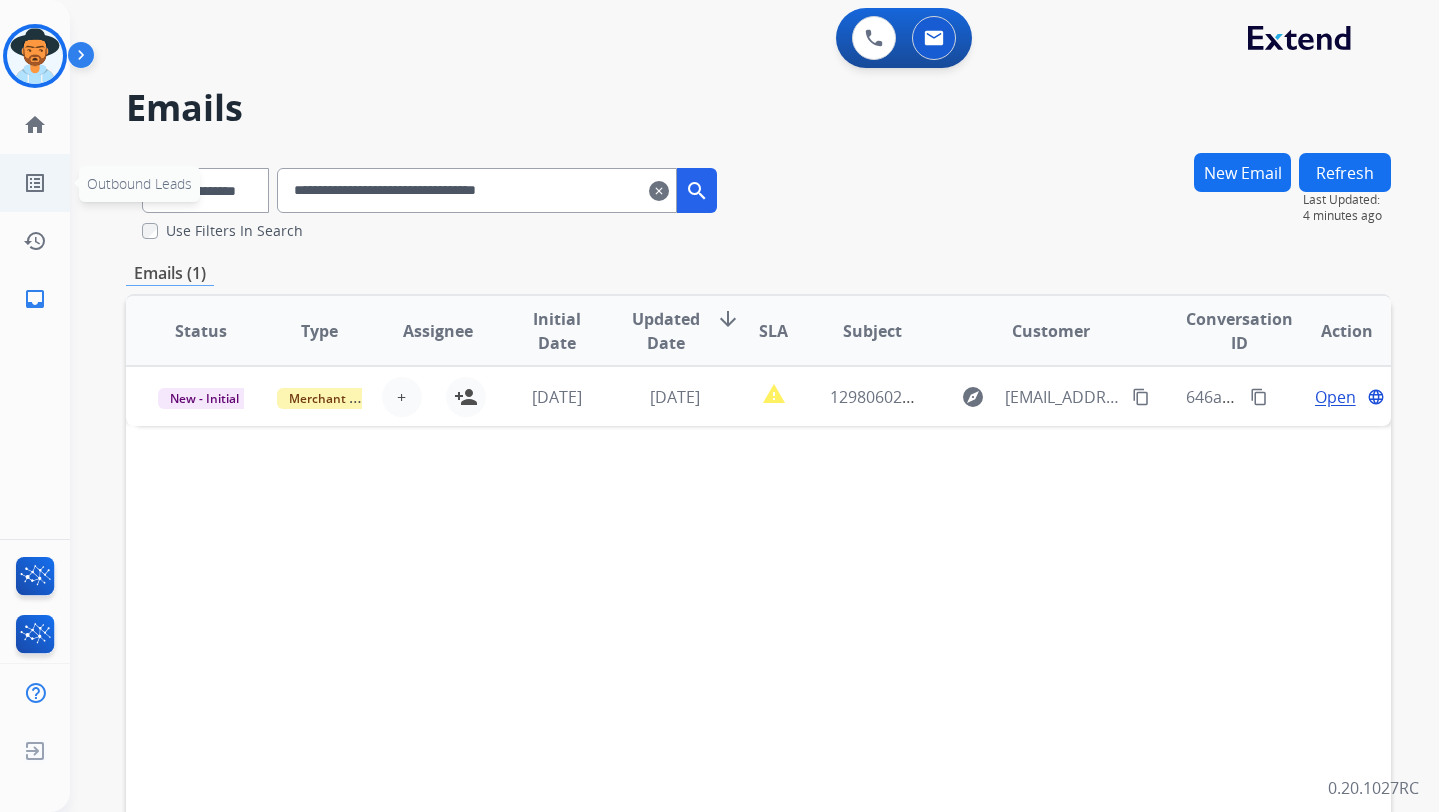 drag, startPoint x: 597, startPoint y: 192, endPoint x: 59, endPoint y: 156, distance: 539.2031 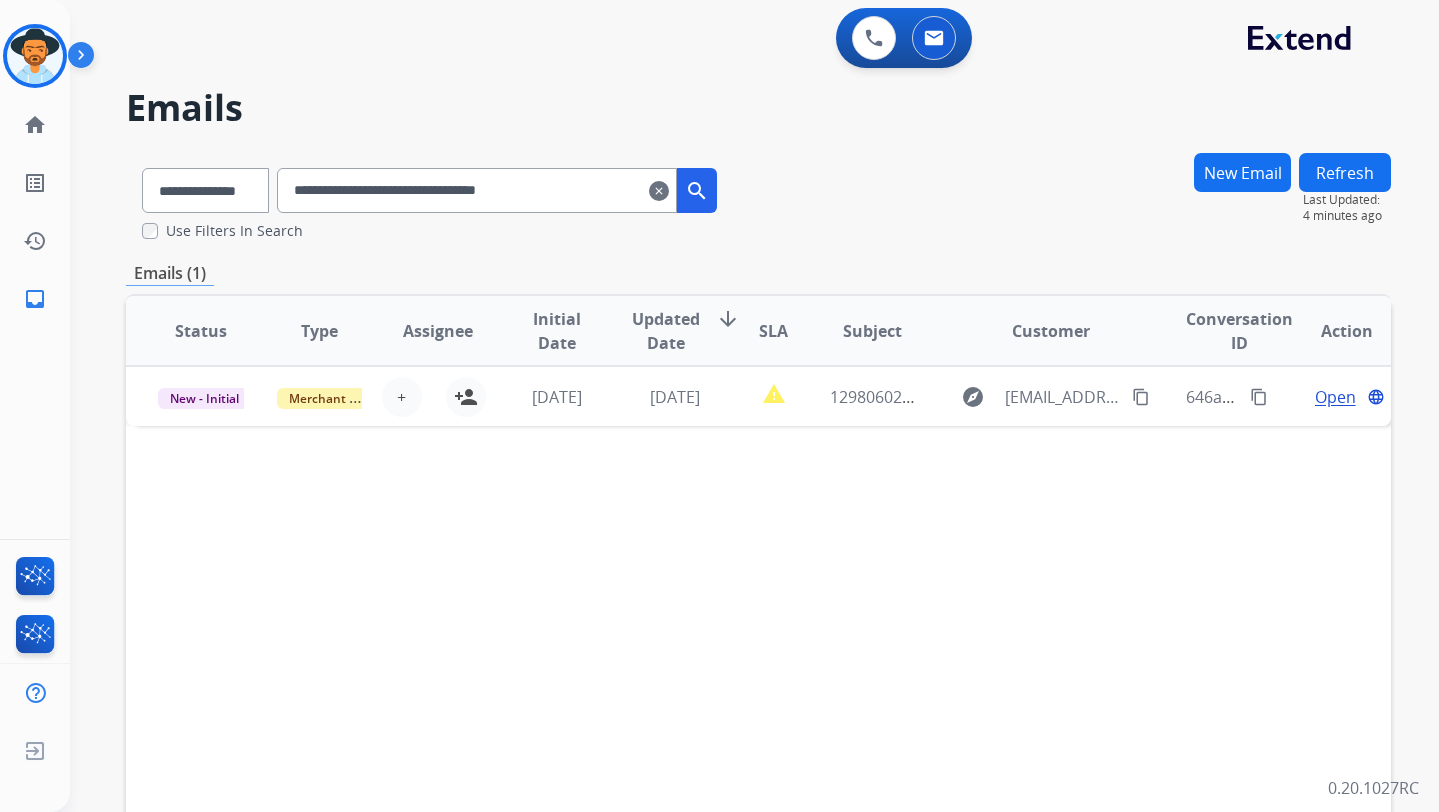 paste 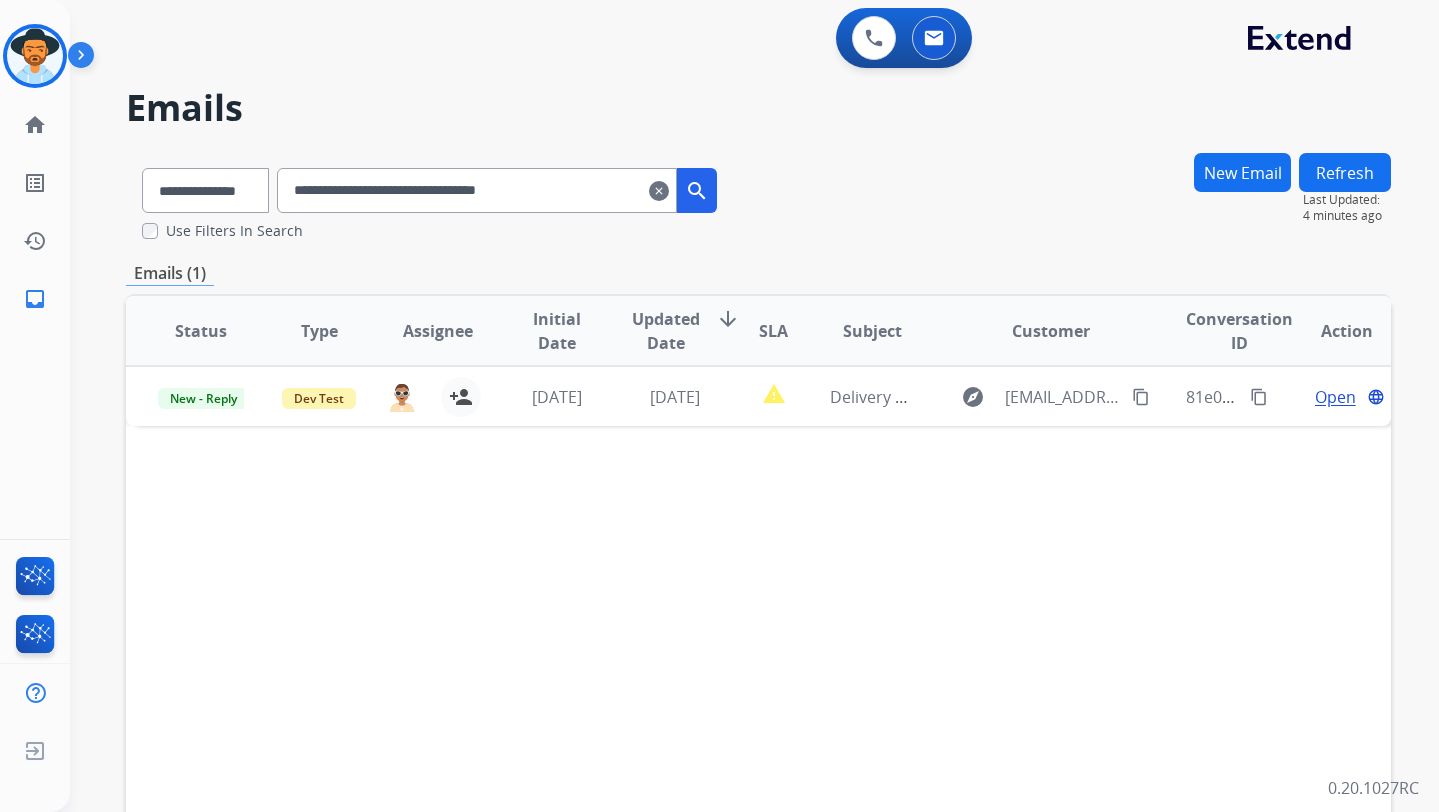 drag, startPoint x: 619, startPoint y: 191, endPoint x: 213, endPoint y: 188, distance: 406.01108 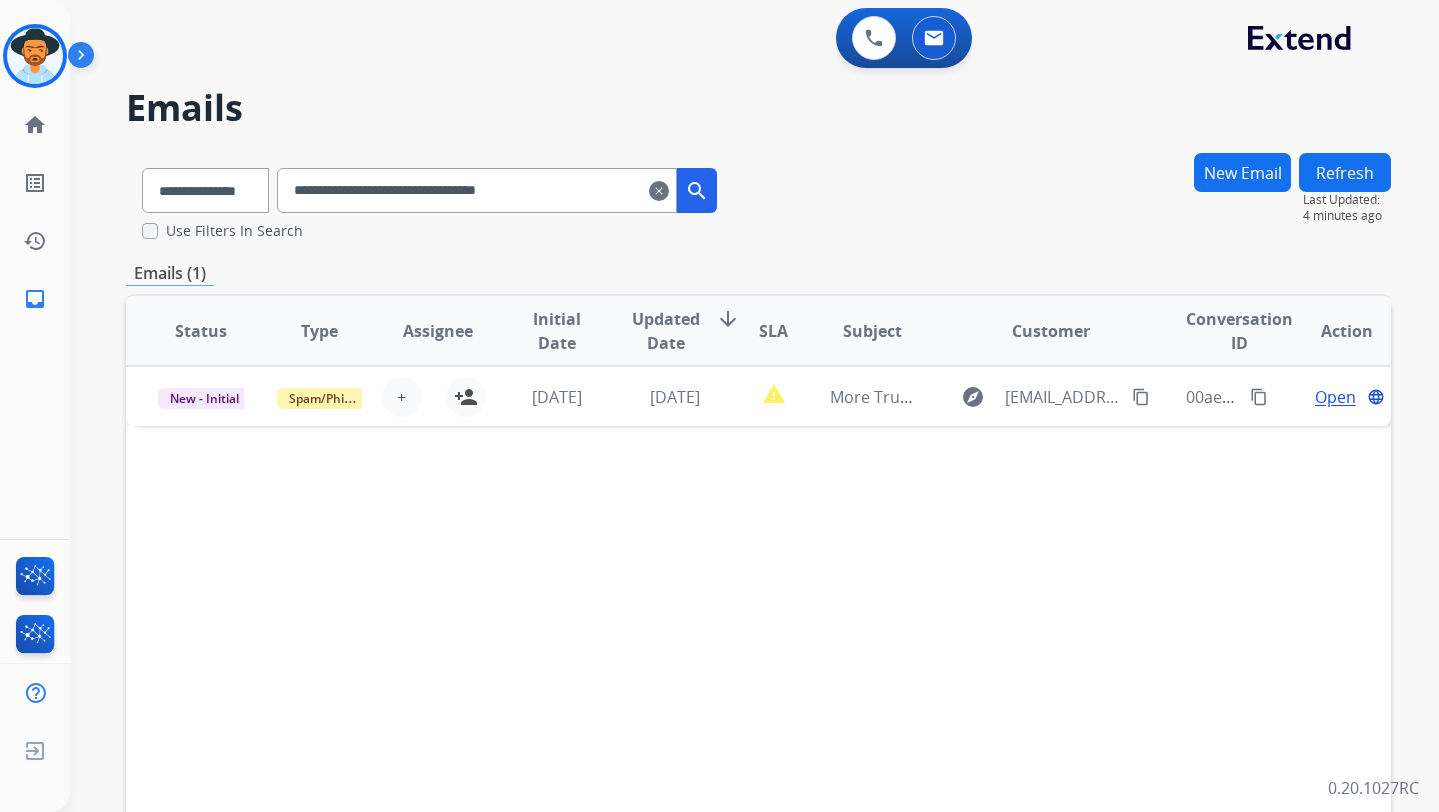 drag, startPoint x: 604, startPoint y: 191, endPoint x: 149, endPoint y: 188, distance: 455.0099 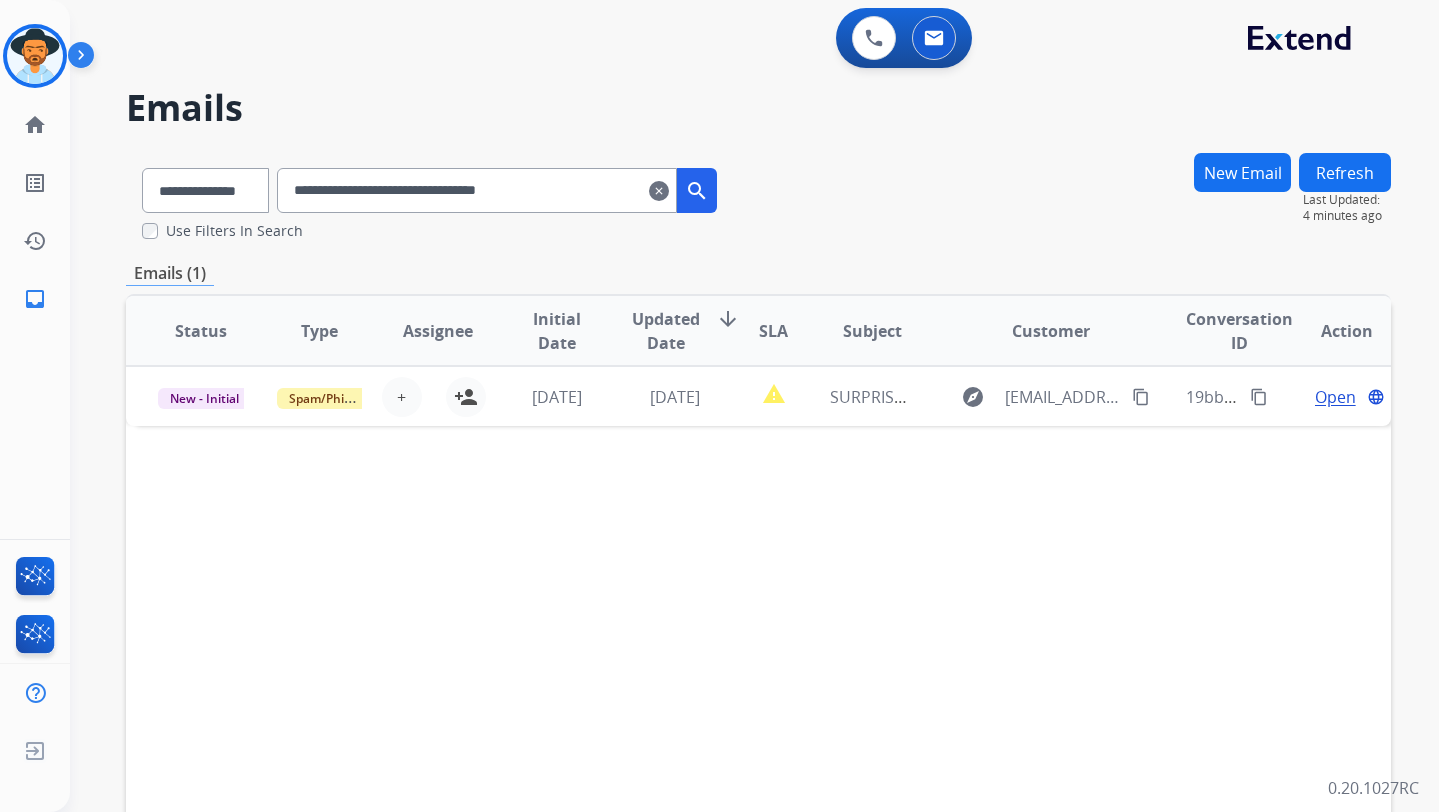 click on "**********" at bounding box center [477, 190] 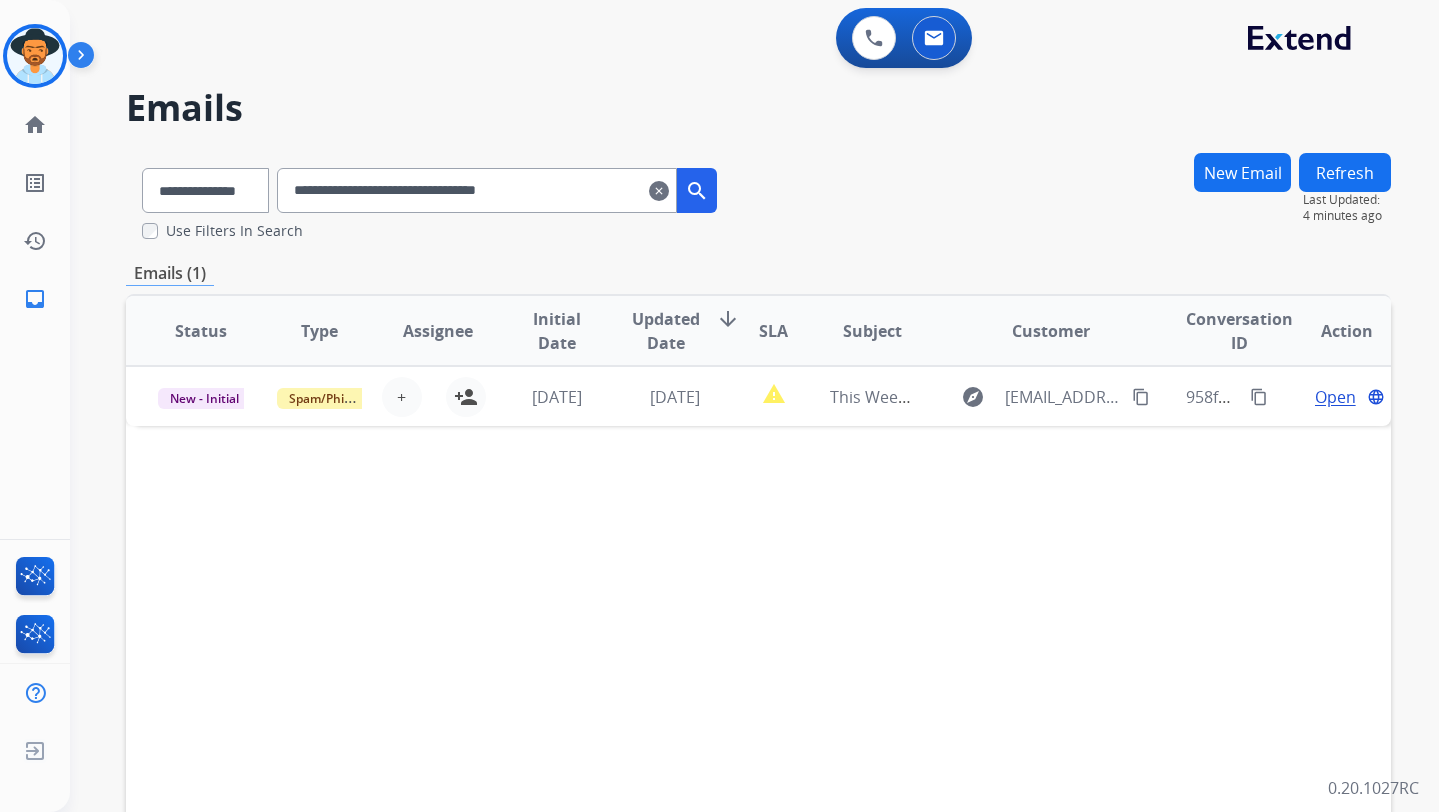 drag, startPoint x: 630, startPoint y: 190, endPoint x: 328, endPoint y: 185, distance: 302.04138 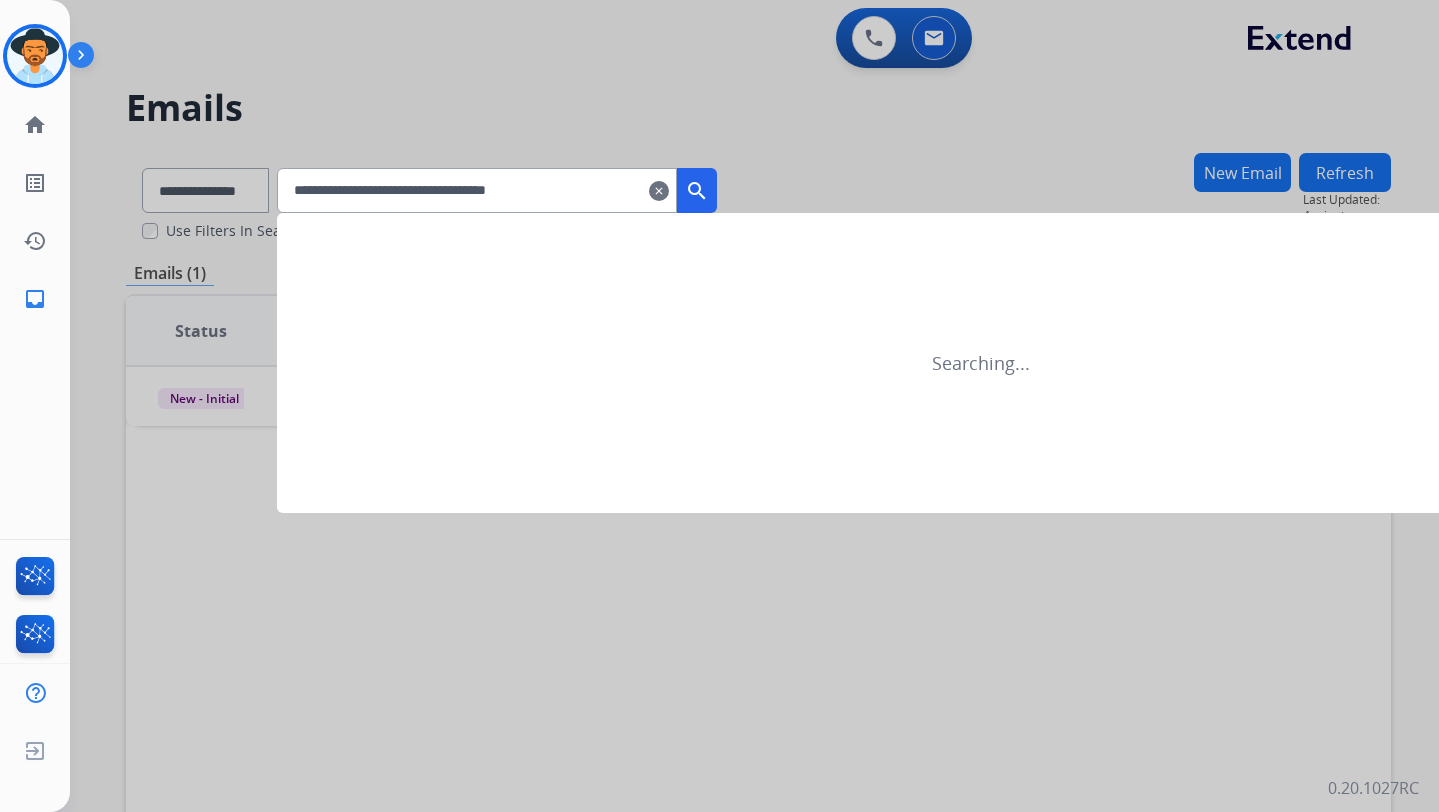 drag, startPoint x: 626, startPoint y: 191, endPoint x: 169, endPoint y: 134, distance: 460.541 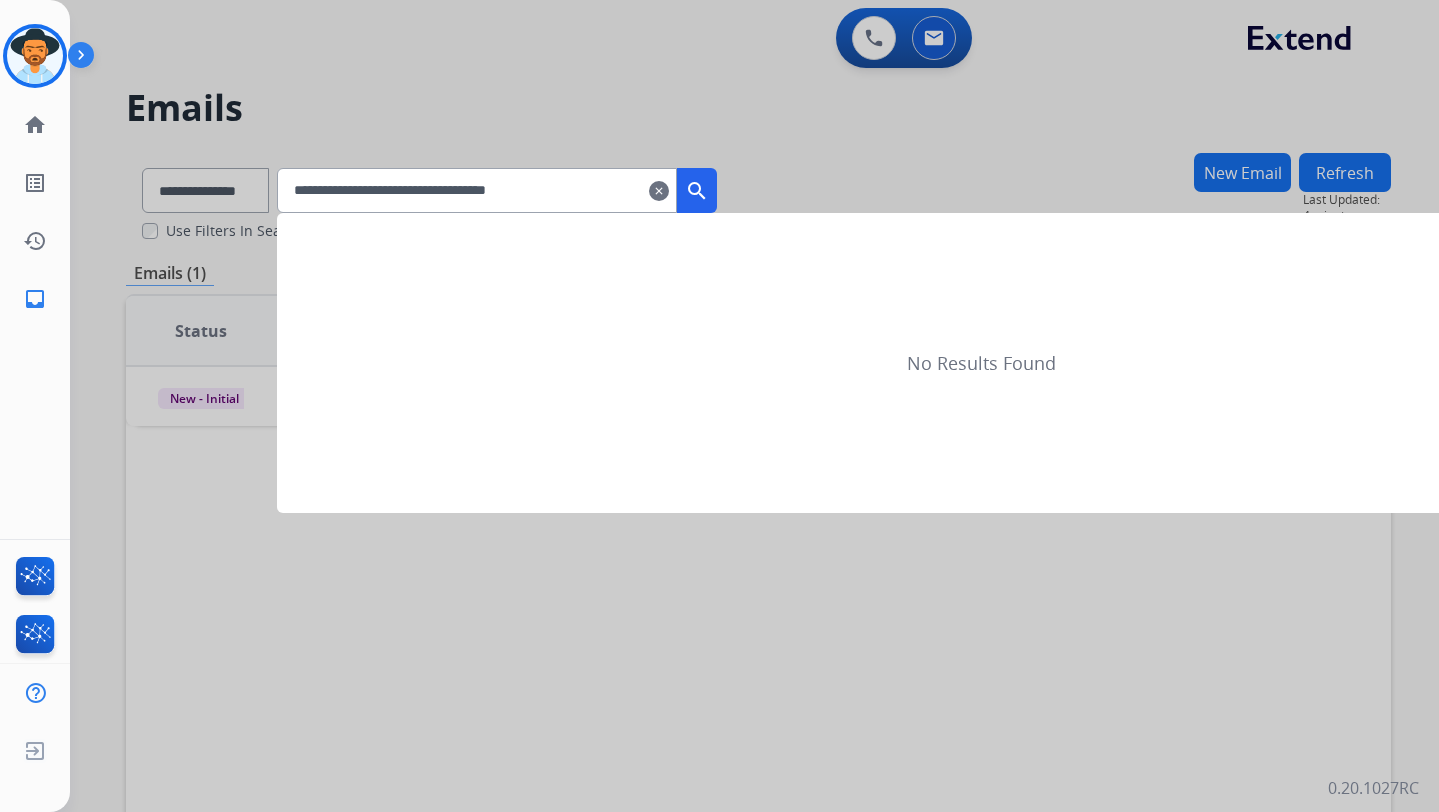 paste 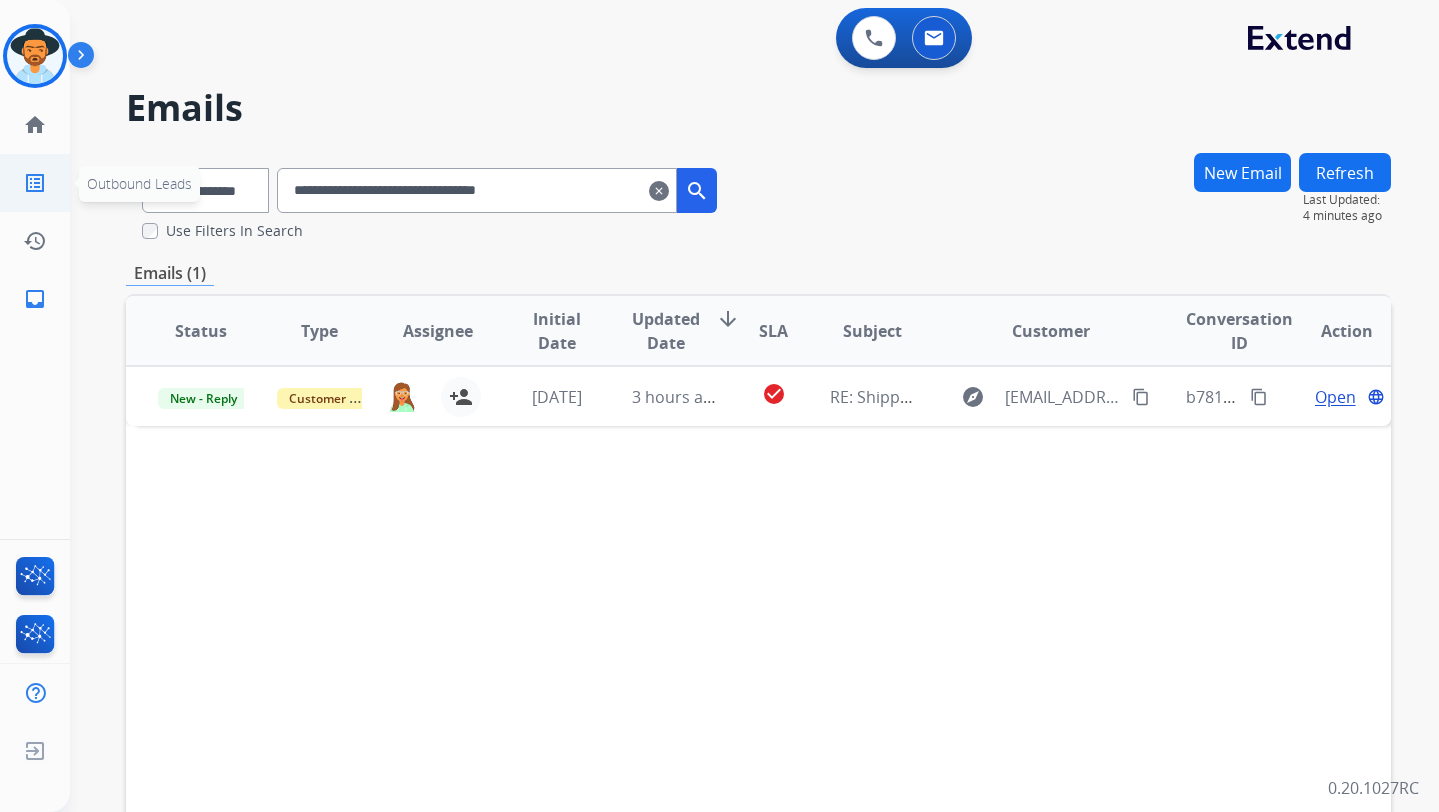 drag, startPoint x: 575, startPoint y: 196, endPoint x: 28, endPoint y: 191, distance: 547.0228 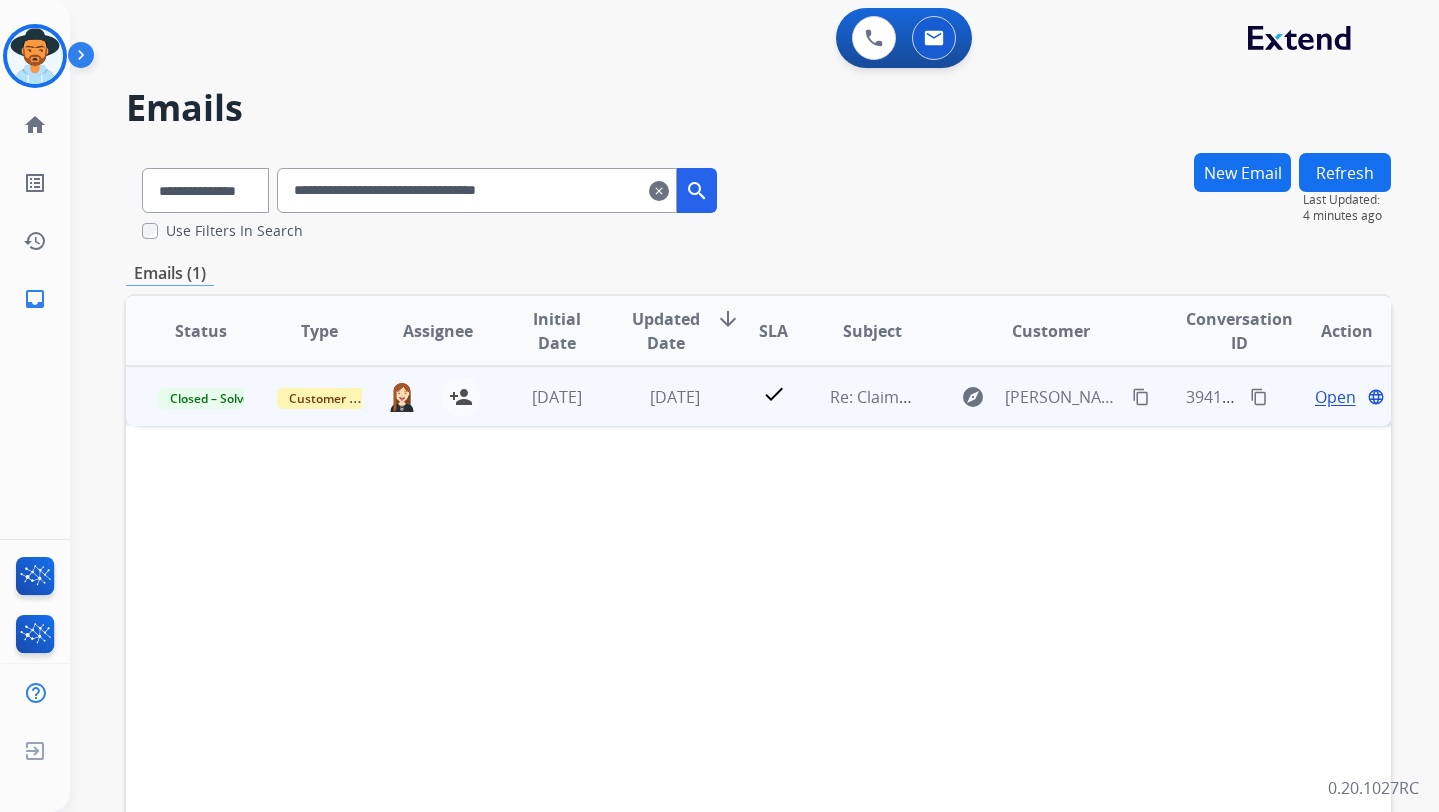 click on "Open" at bounding box center (1335, 397) 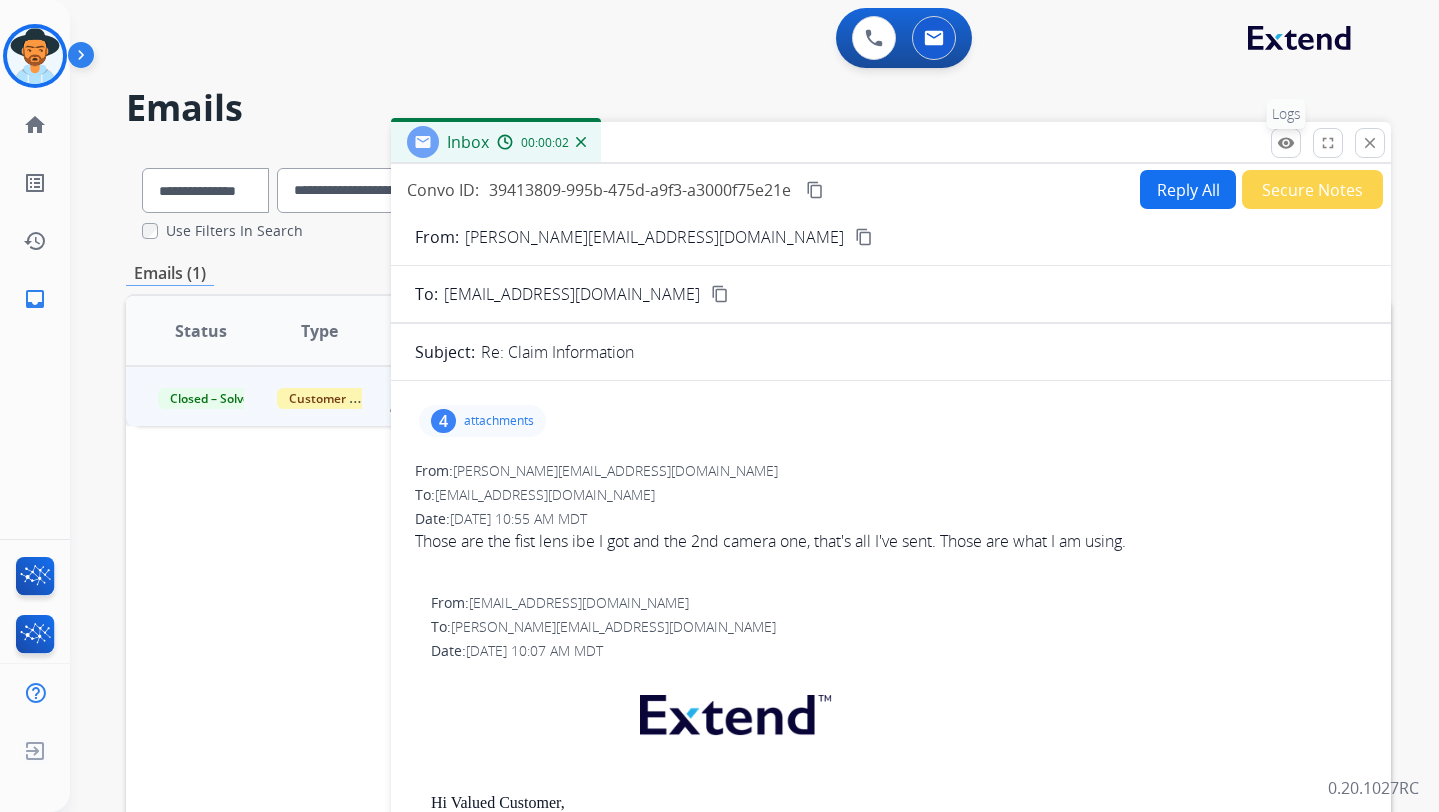 click on "remove_red_eye" at bounding box center (1286, 143) 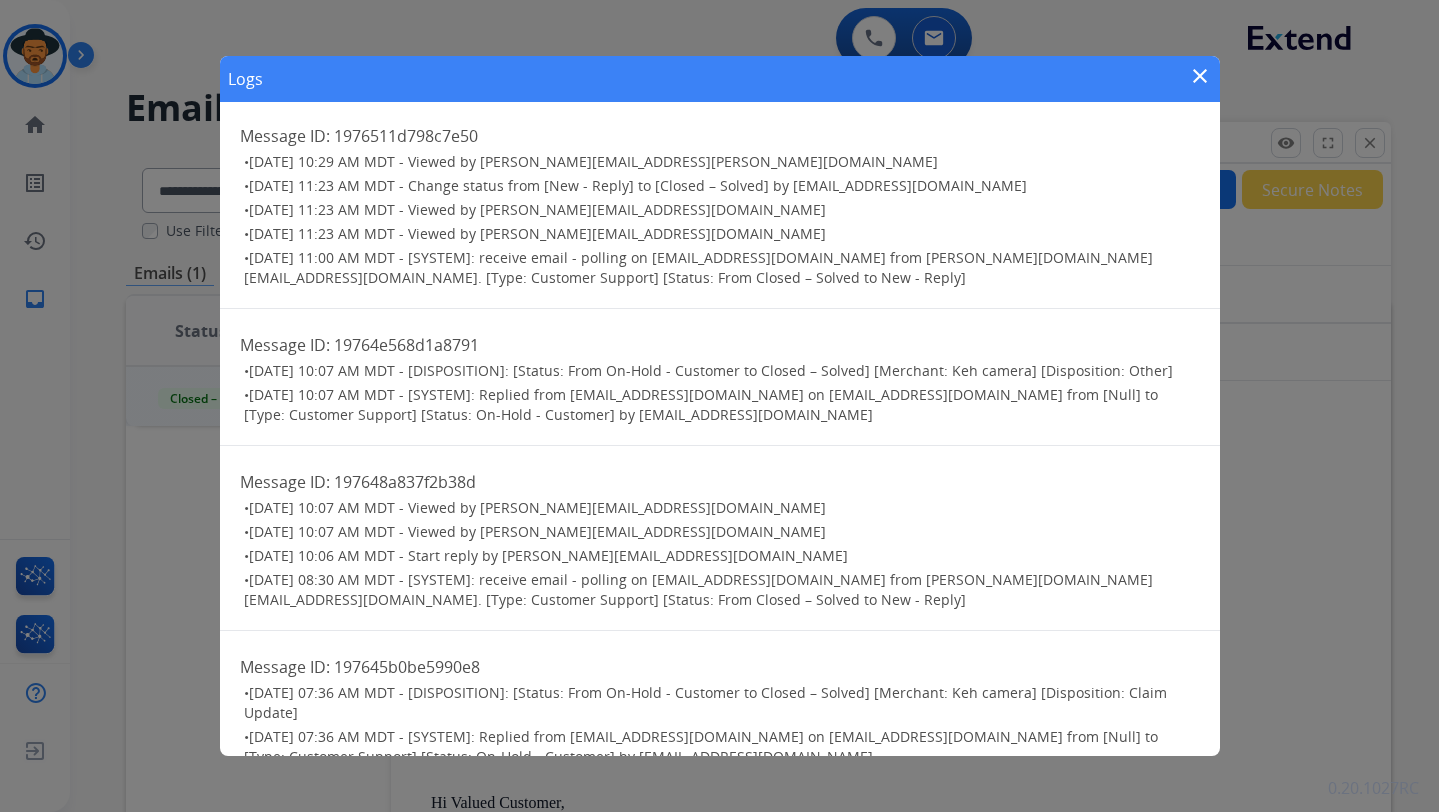 scroll, scrollTop: 11, scrollLeft: 0, axis: vertical 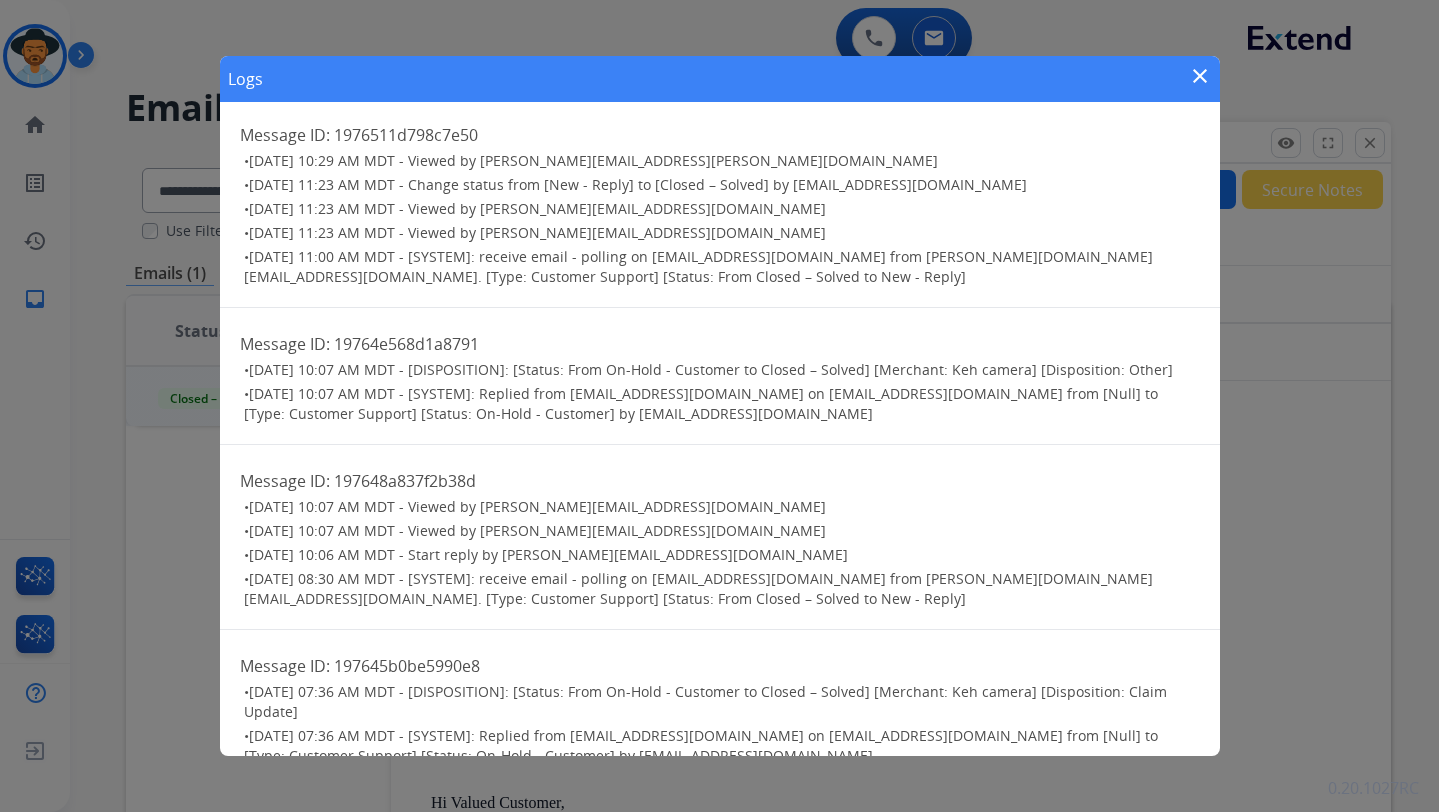 type 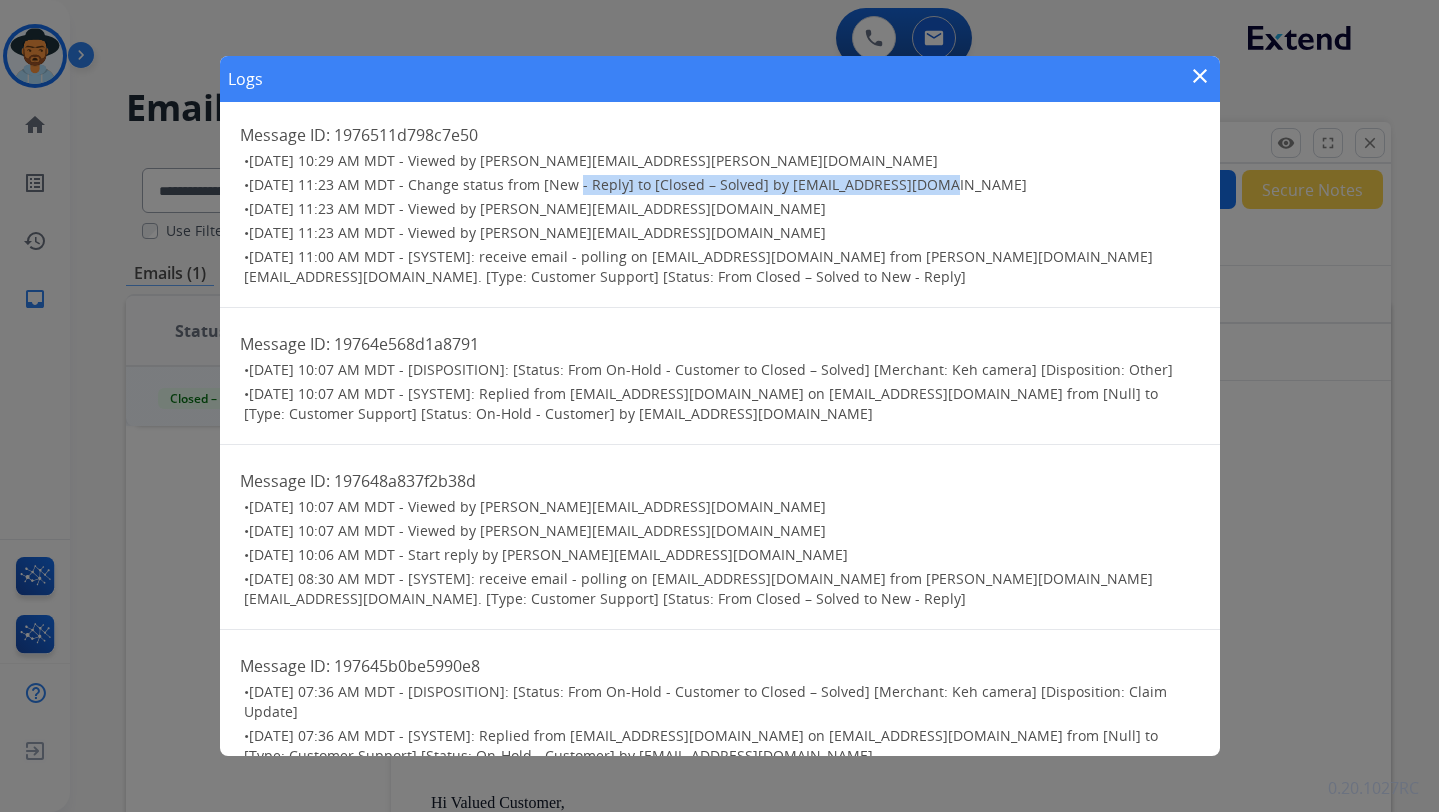 drag, startPoint x: 923, startPoint y: 185, endPoint x: 591, endPoint y: 218, distance: 333.63602 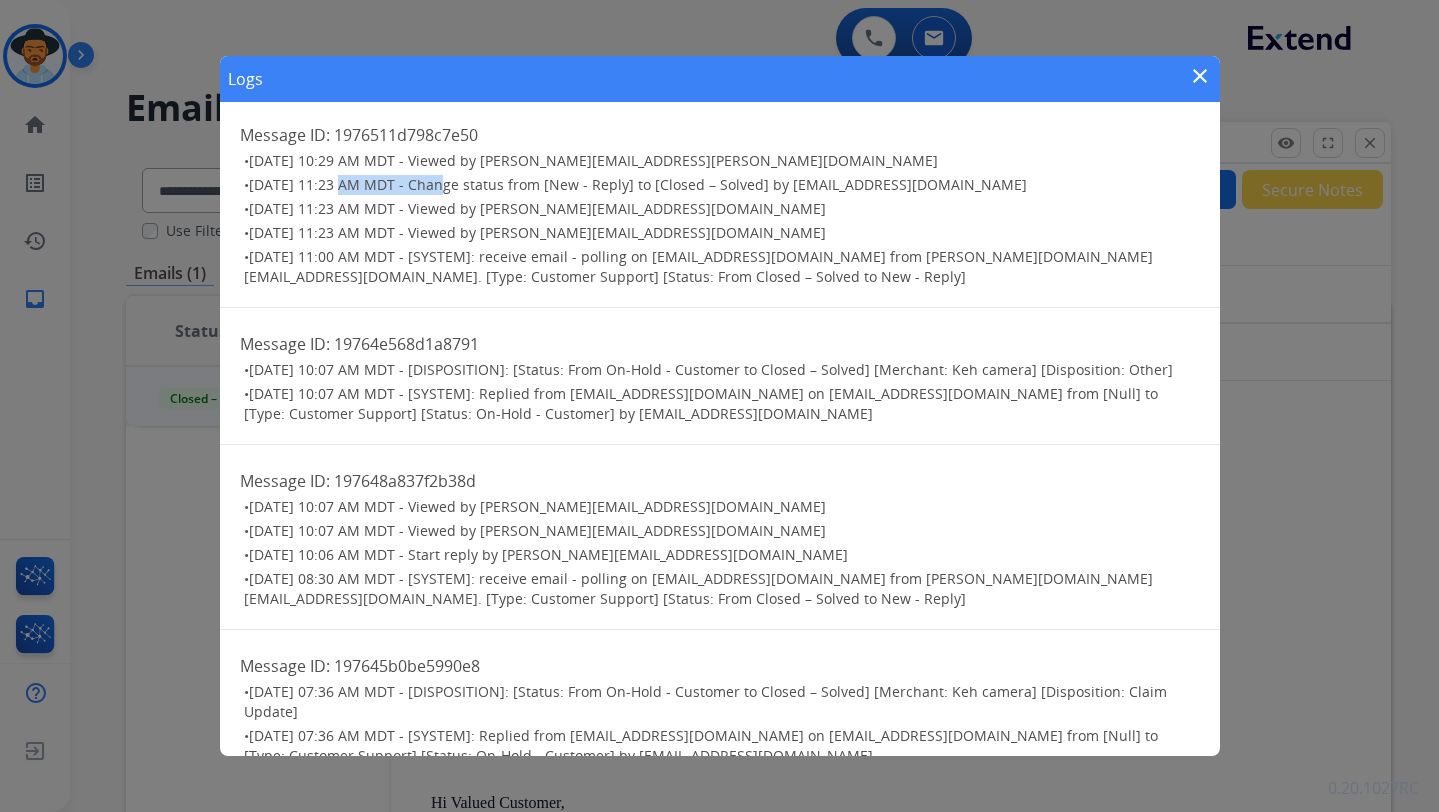 drag, startPoint x: 342, startPoint y: 183, endPoint x: 439, endPoint y: 184, distance: 97.00516 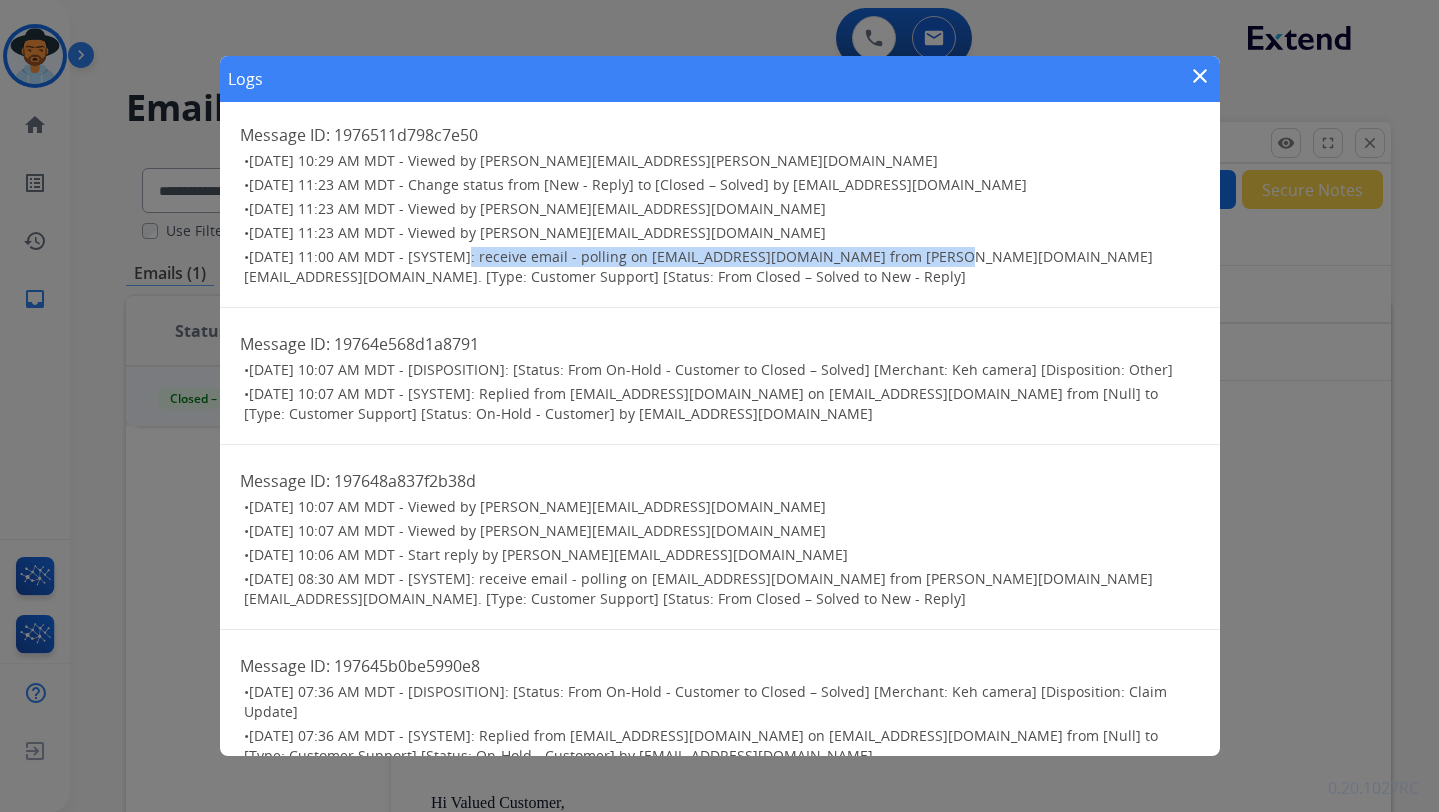 drag, startPoint x: 920, startPoint y: 256, endPoint x: 455, endPoint y: 264, distance: 465.06882 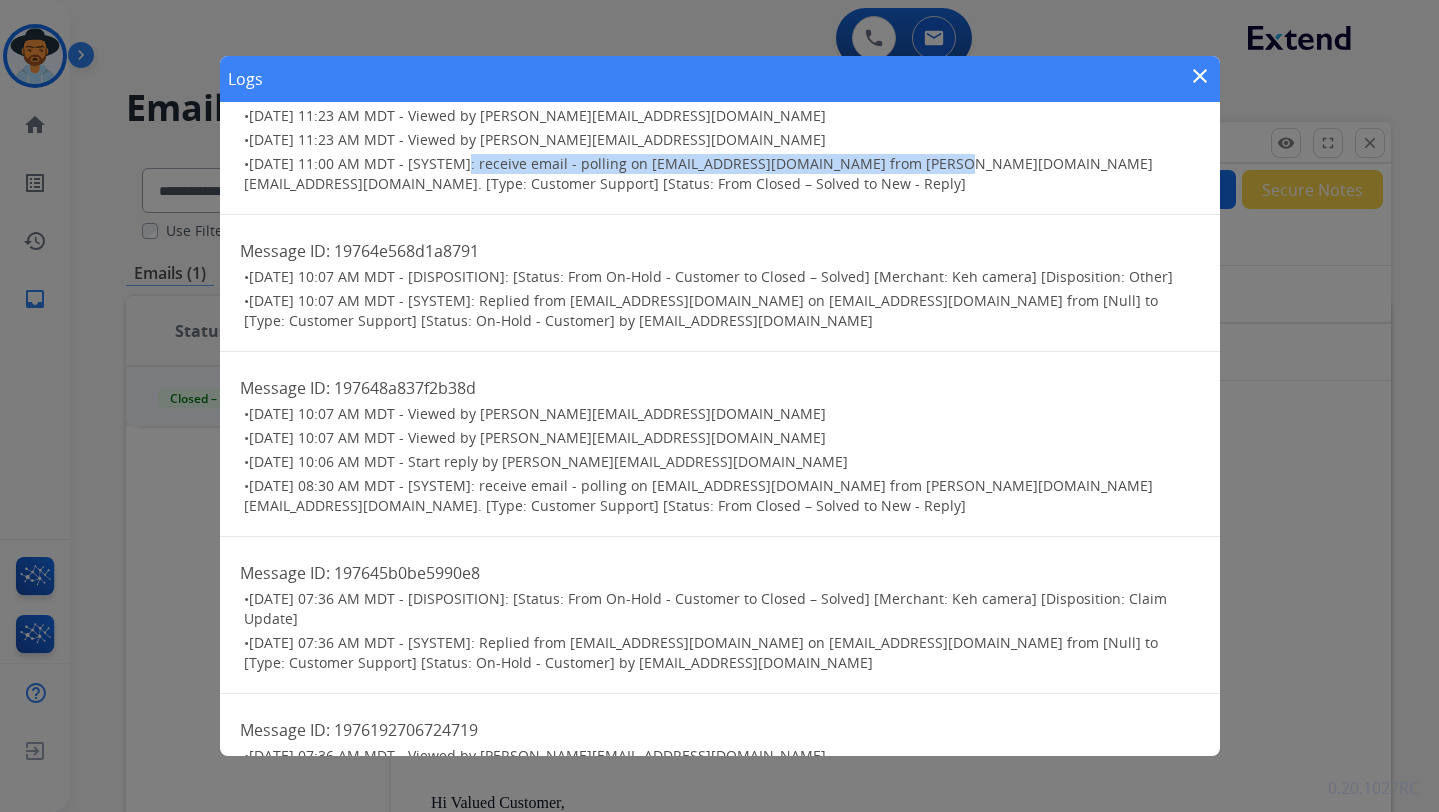 scroll, scrollTop: 0, scrollLeft: 0, axis: both 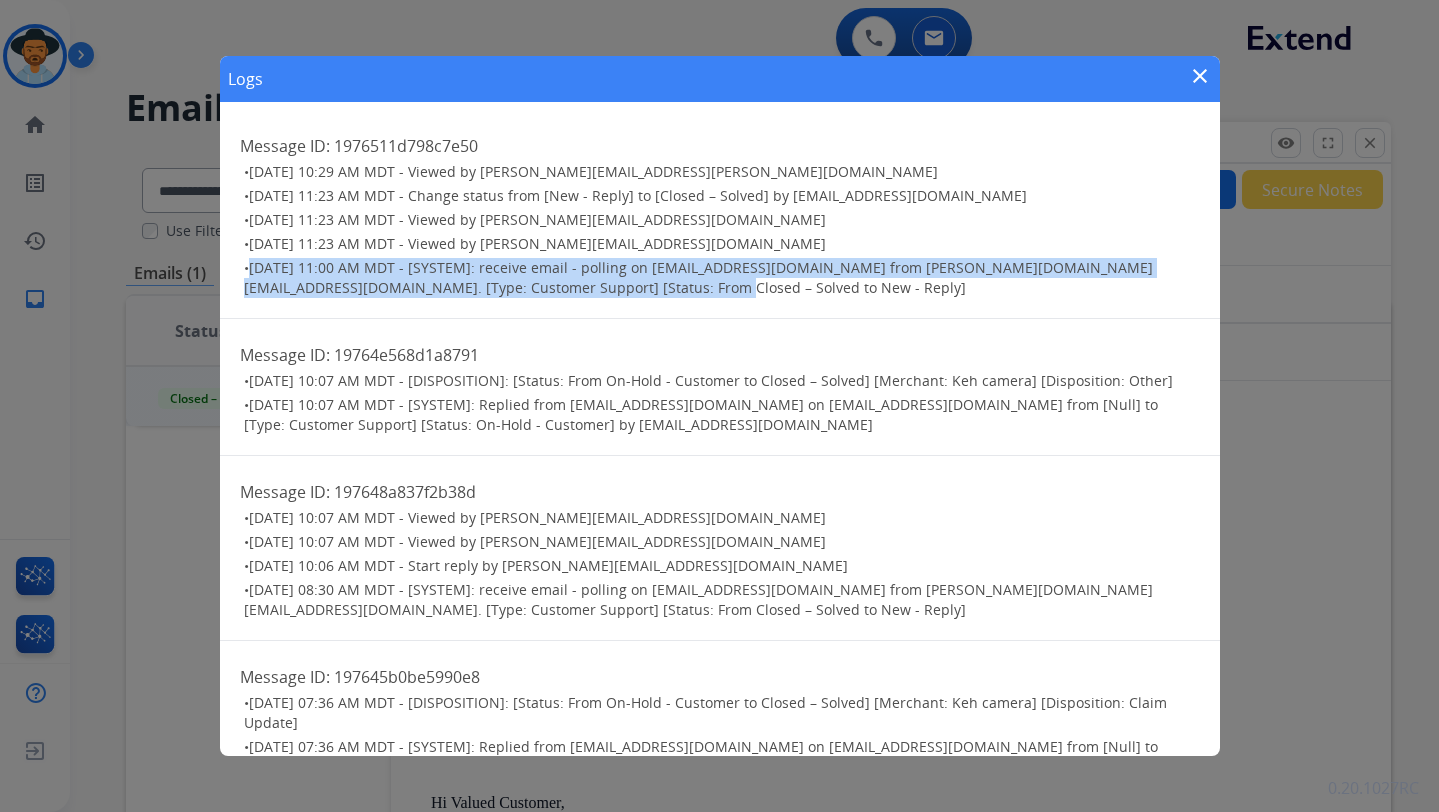 drag, startPoint x: 597, startPoint y: 290, endPoint x: 251, endPoint y: 266, distance: 346.83136 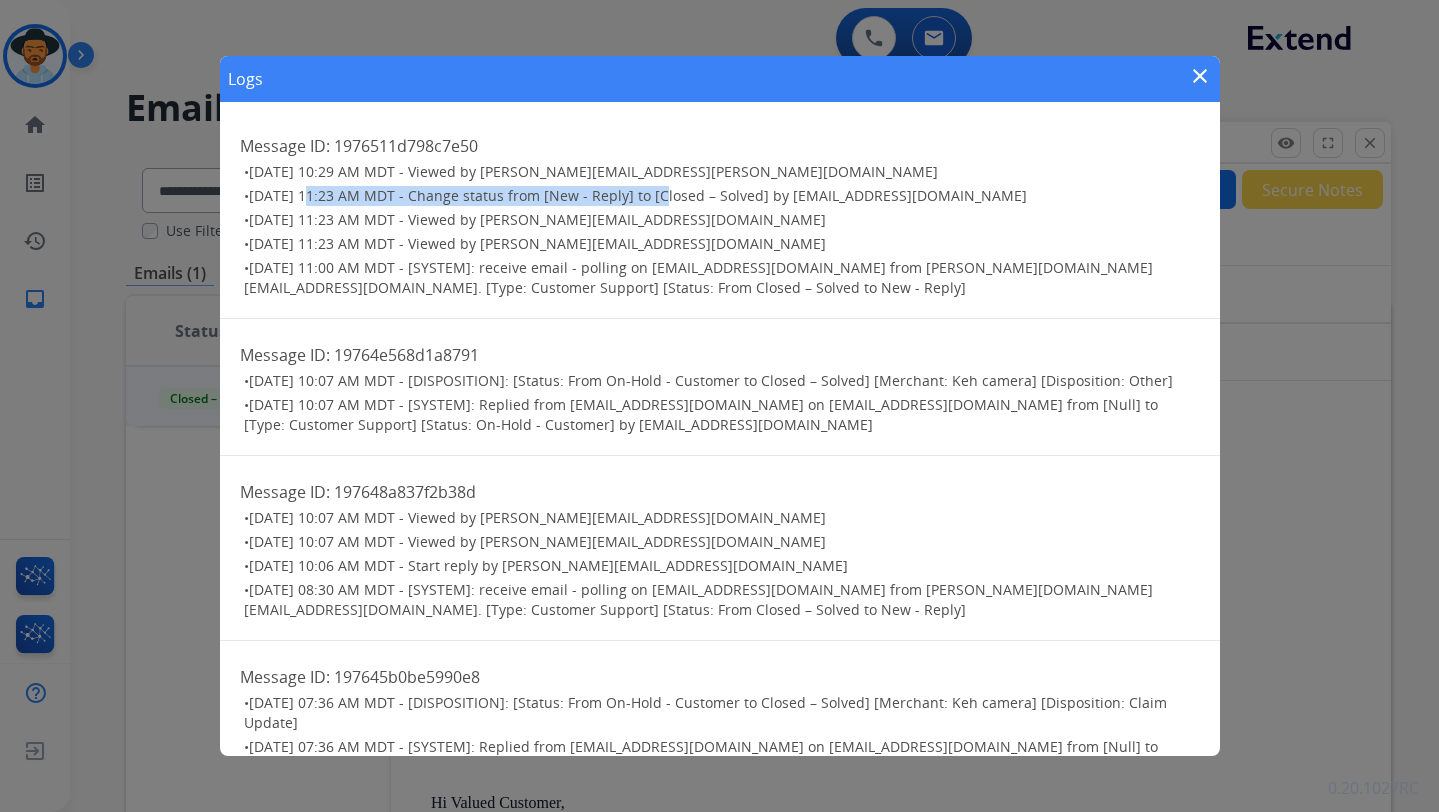 drag, startPoint x: 313, startPoint y: 193, endPoint x: 662, endPoint y: 202, distance: 349.11603 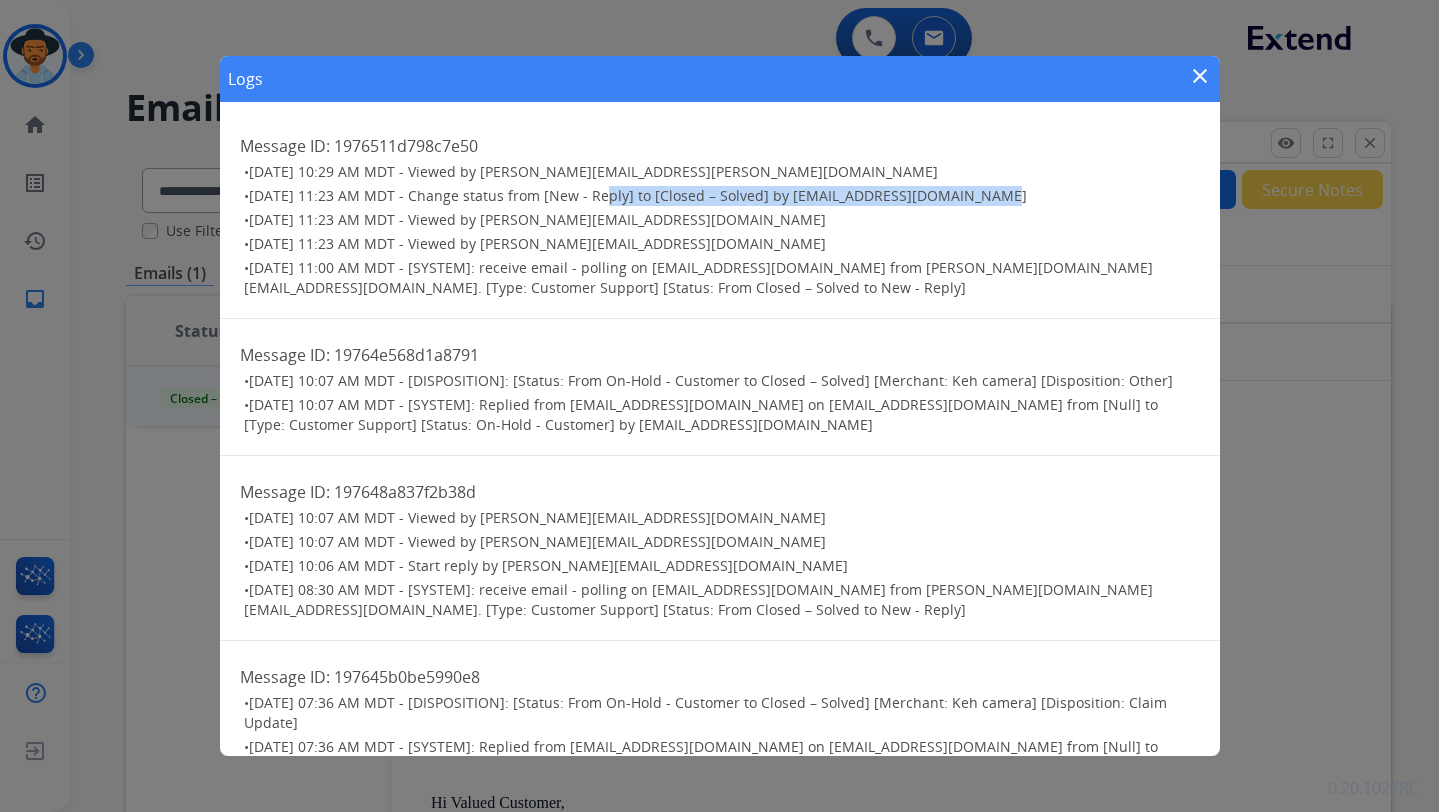 drag, startPoint x: 974, startPoint y: 196, endPoint x: 604, endPoint y: 202, distance: 370.04865 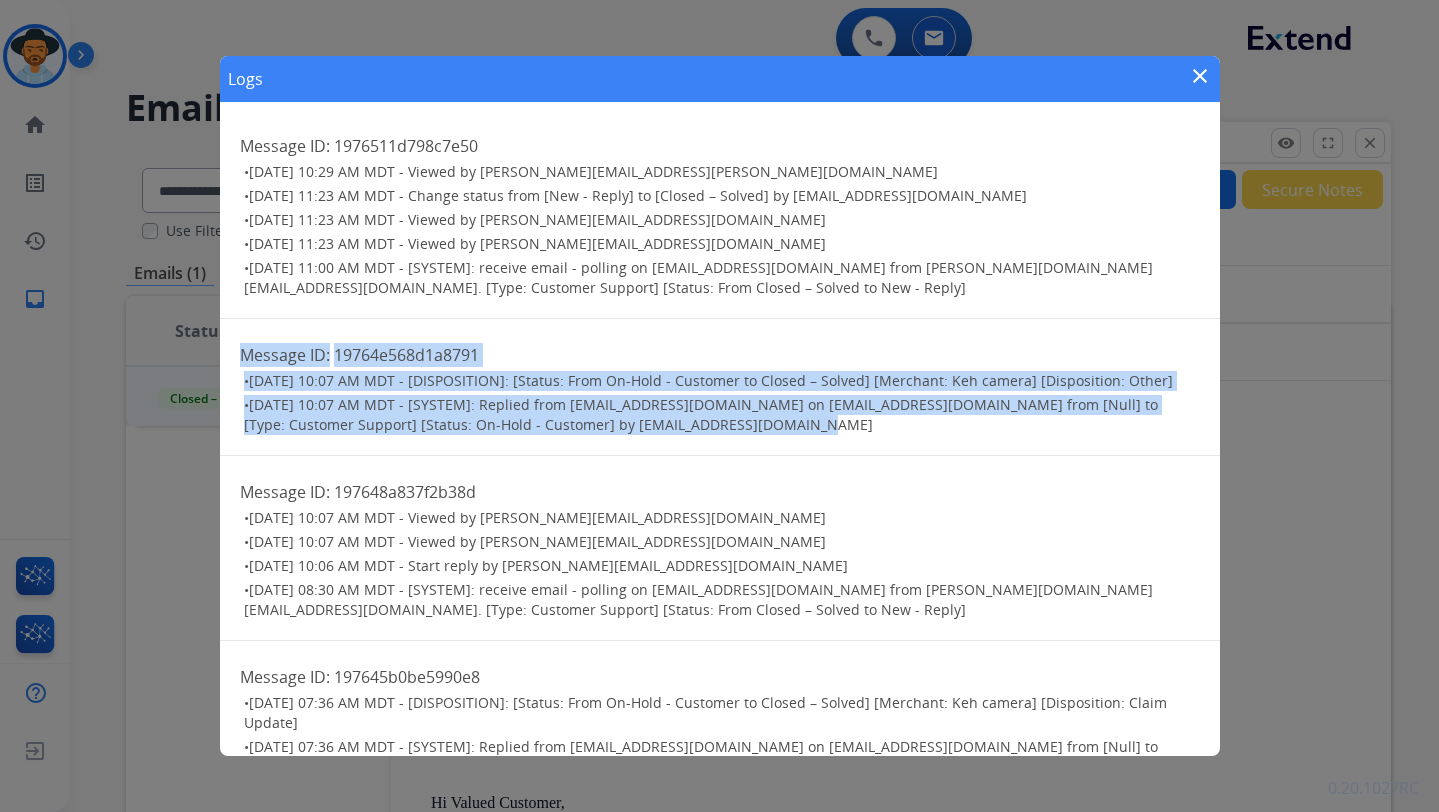 drag, startPoint x: 829, startPoint y: 452, endPoint x: 244, endPoint y: 355, distance: 592.98737 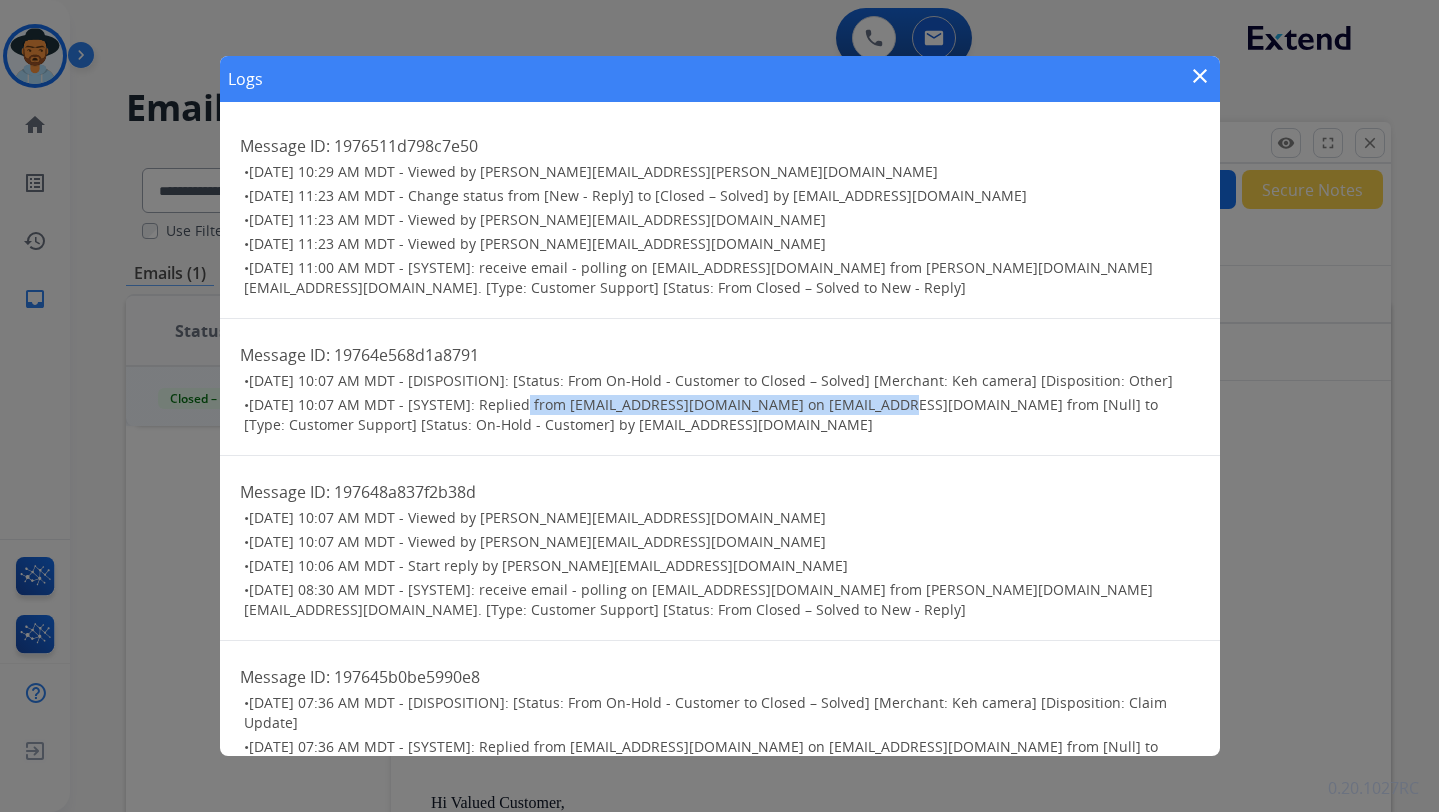drag, startPoint x: 524, startPoint y: 426, endPoint x: 892, endPoint y: 421, distance: 368.03397 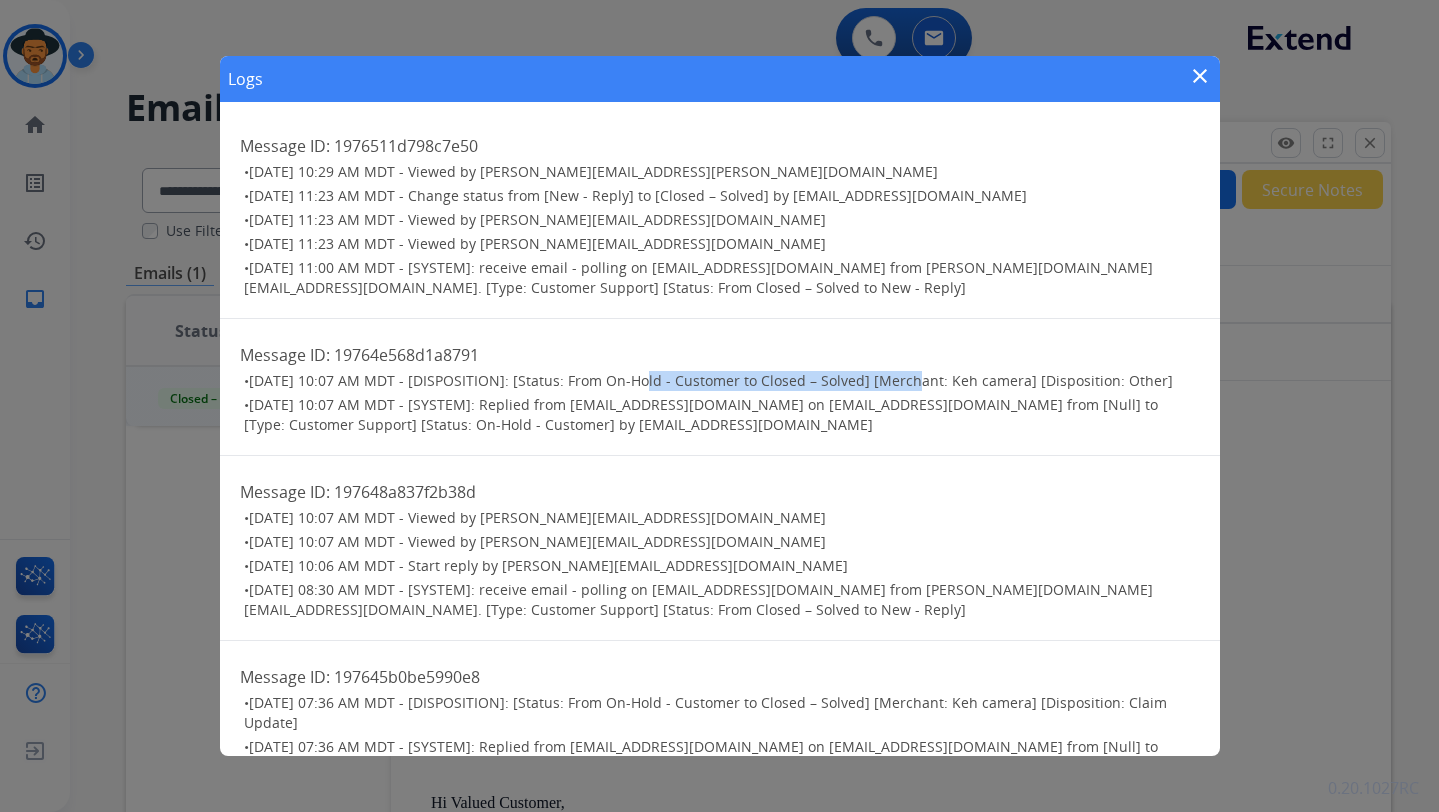 drag, startPoint x: 901, startPoint y: 385, endPoint x: 636, endPoint y: 385, distance: 265 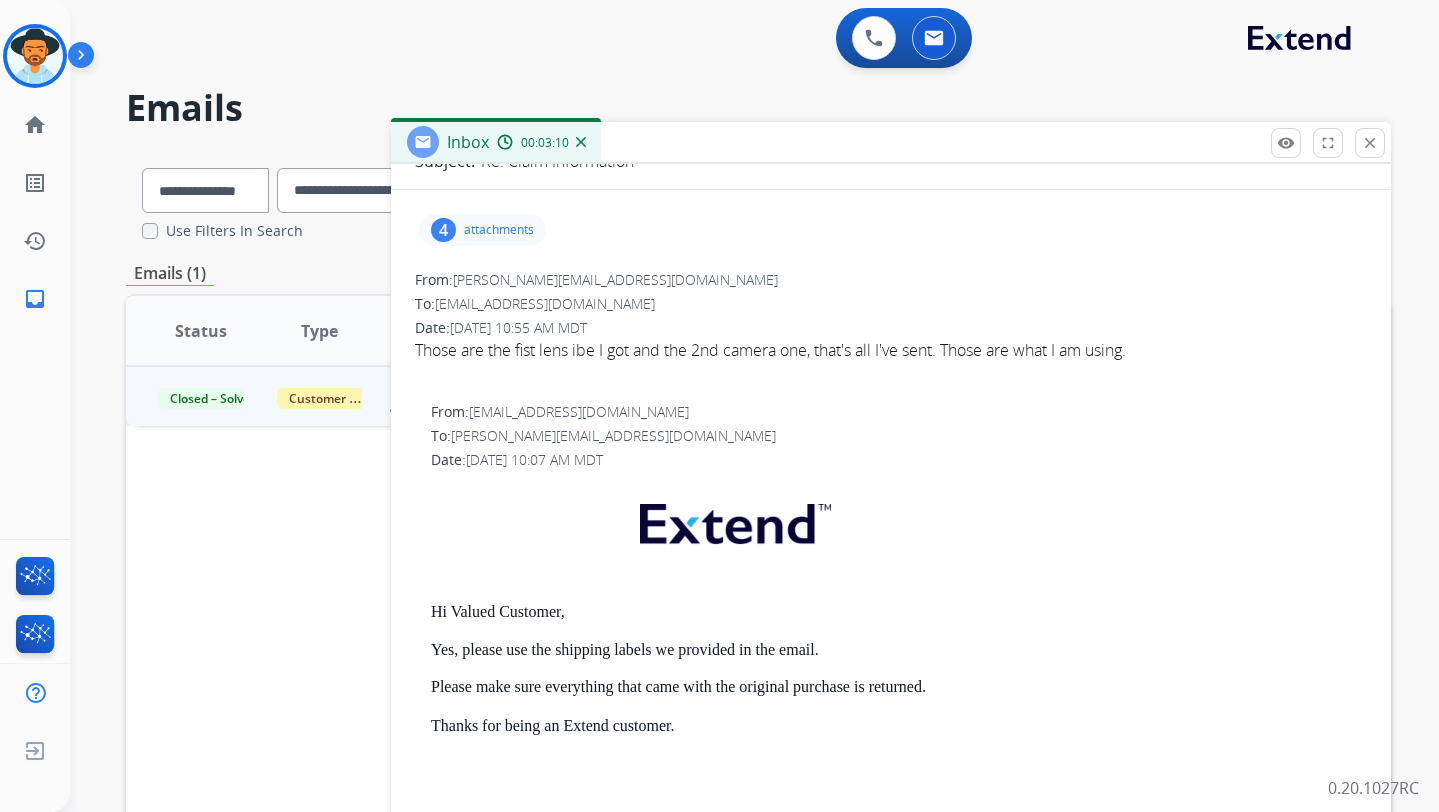 scroll, scrollTop: 190, scrollLeft: 0, axis: vertical 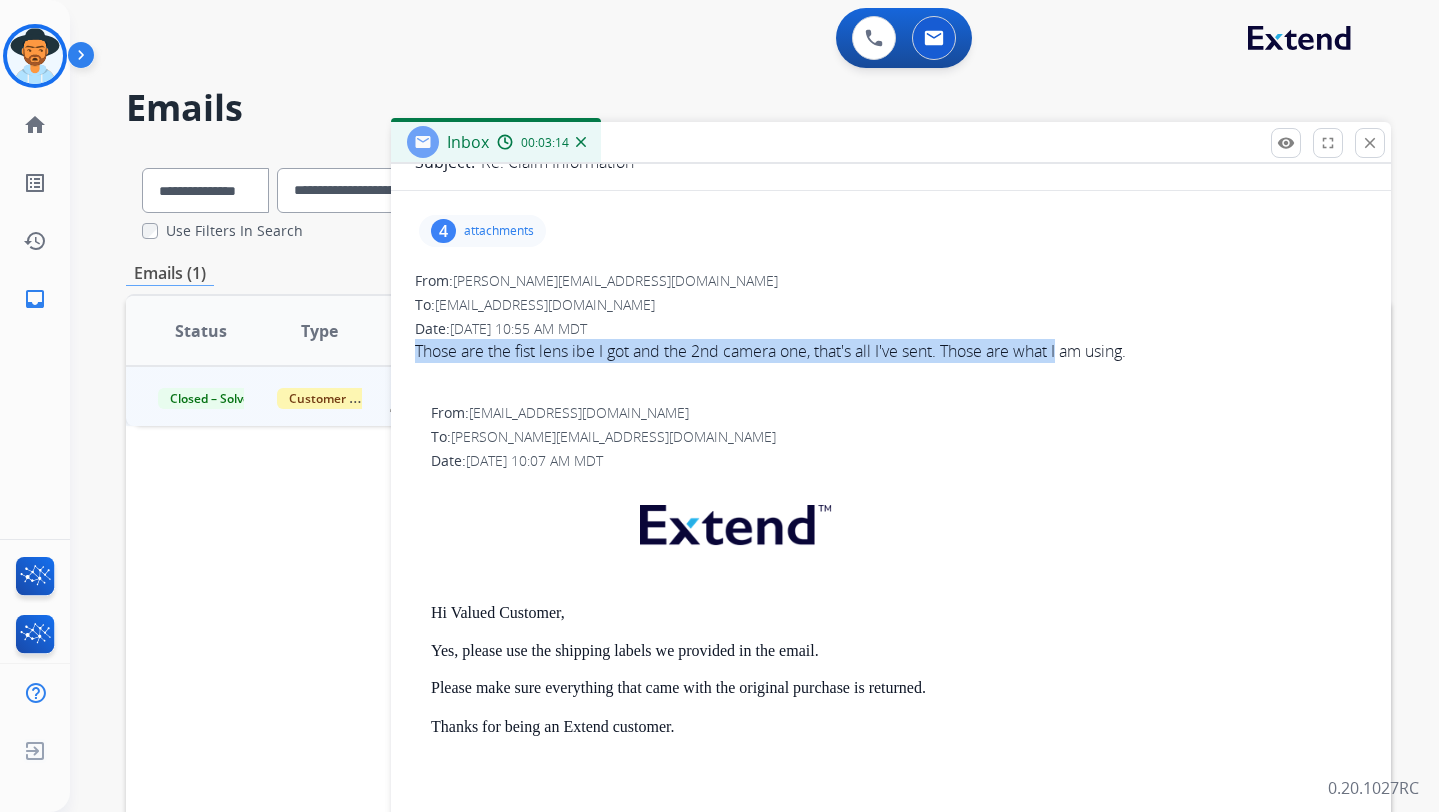 drag, startPoint x: 1071, startPoint y: 351, endPoint x: 680, endPoint y: 366, distance: 391.28763 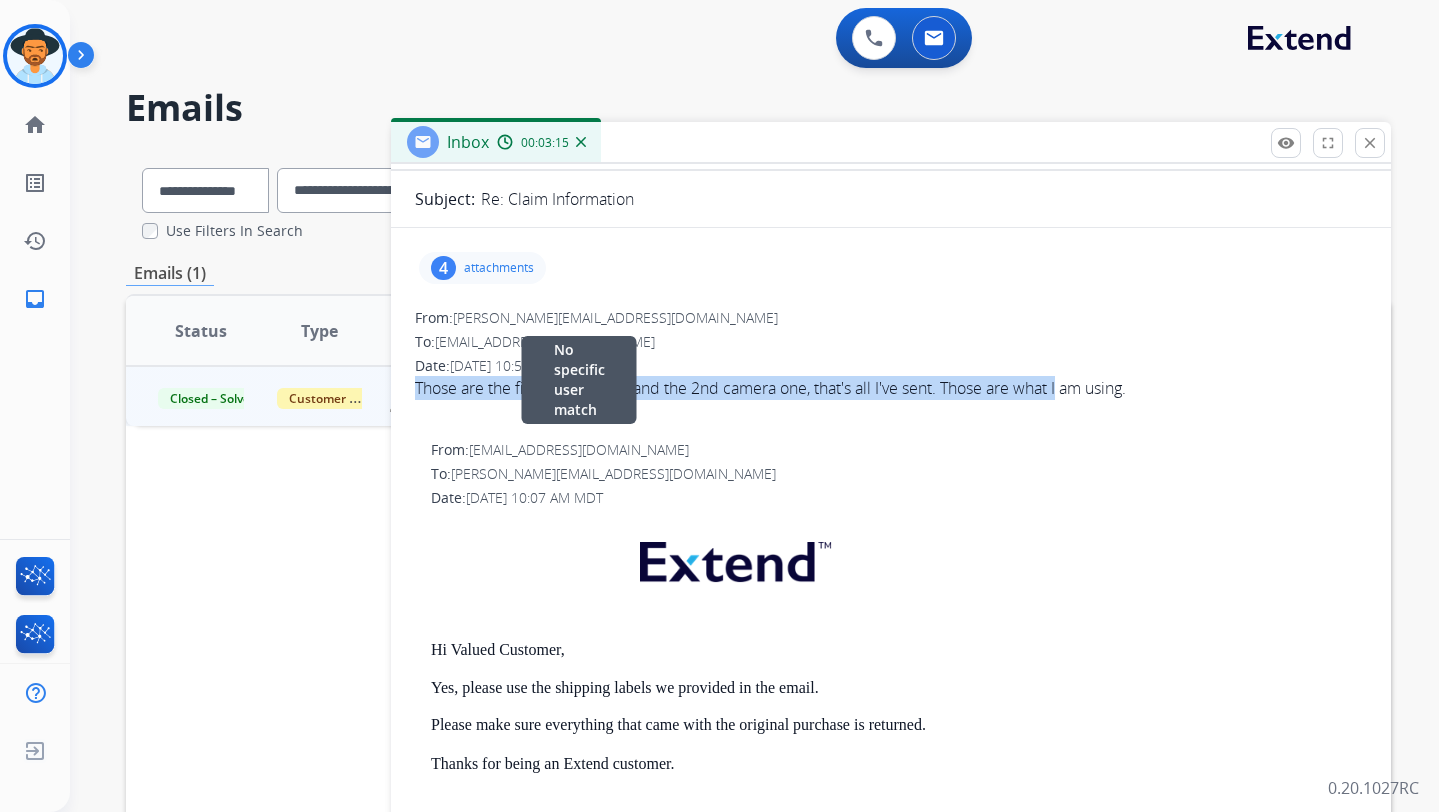 scroll, scrollTop: 63, scrollLeft: 0, axis: vertical 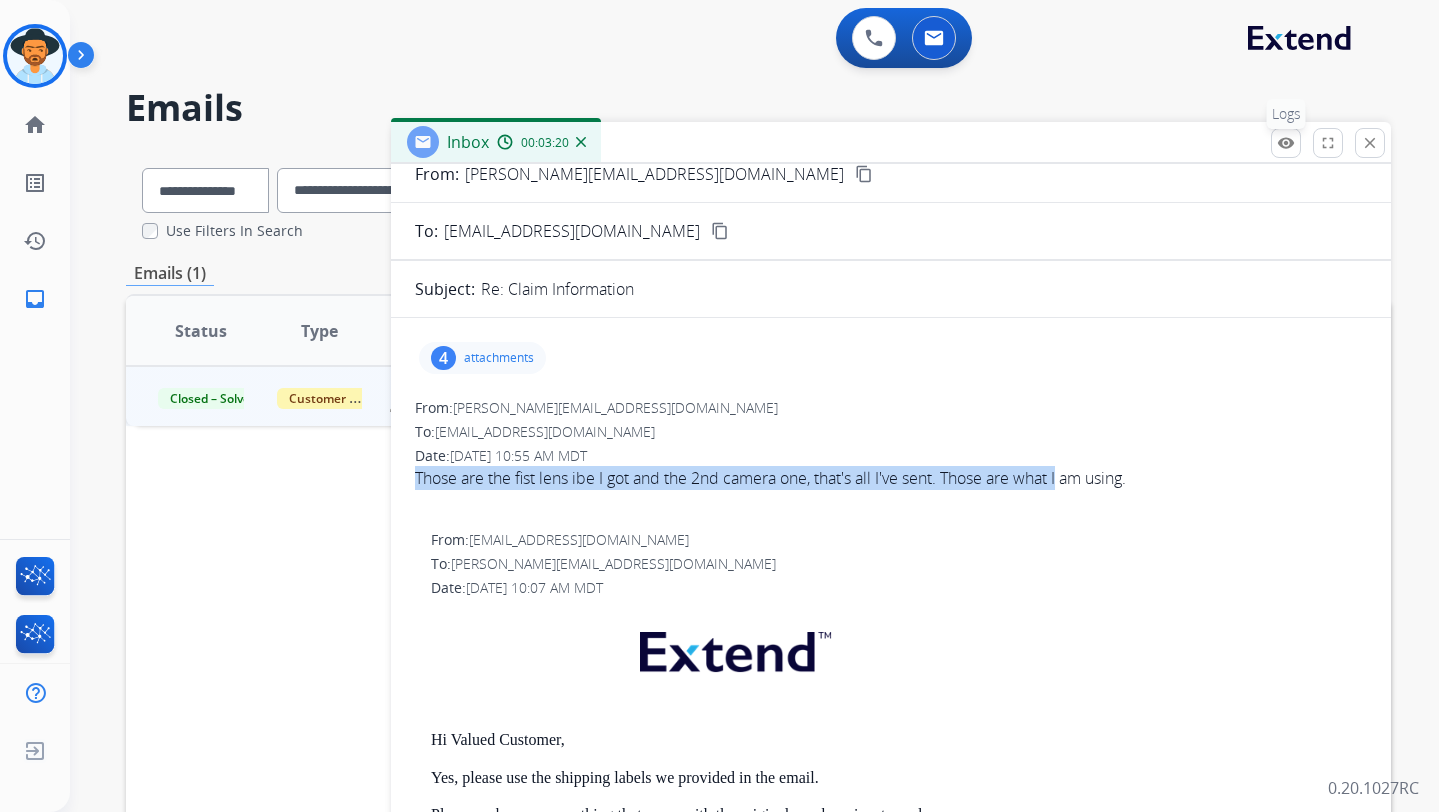 click on "remove_red_eye" at bounding box center (1286, 143) 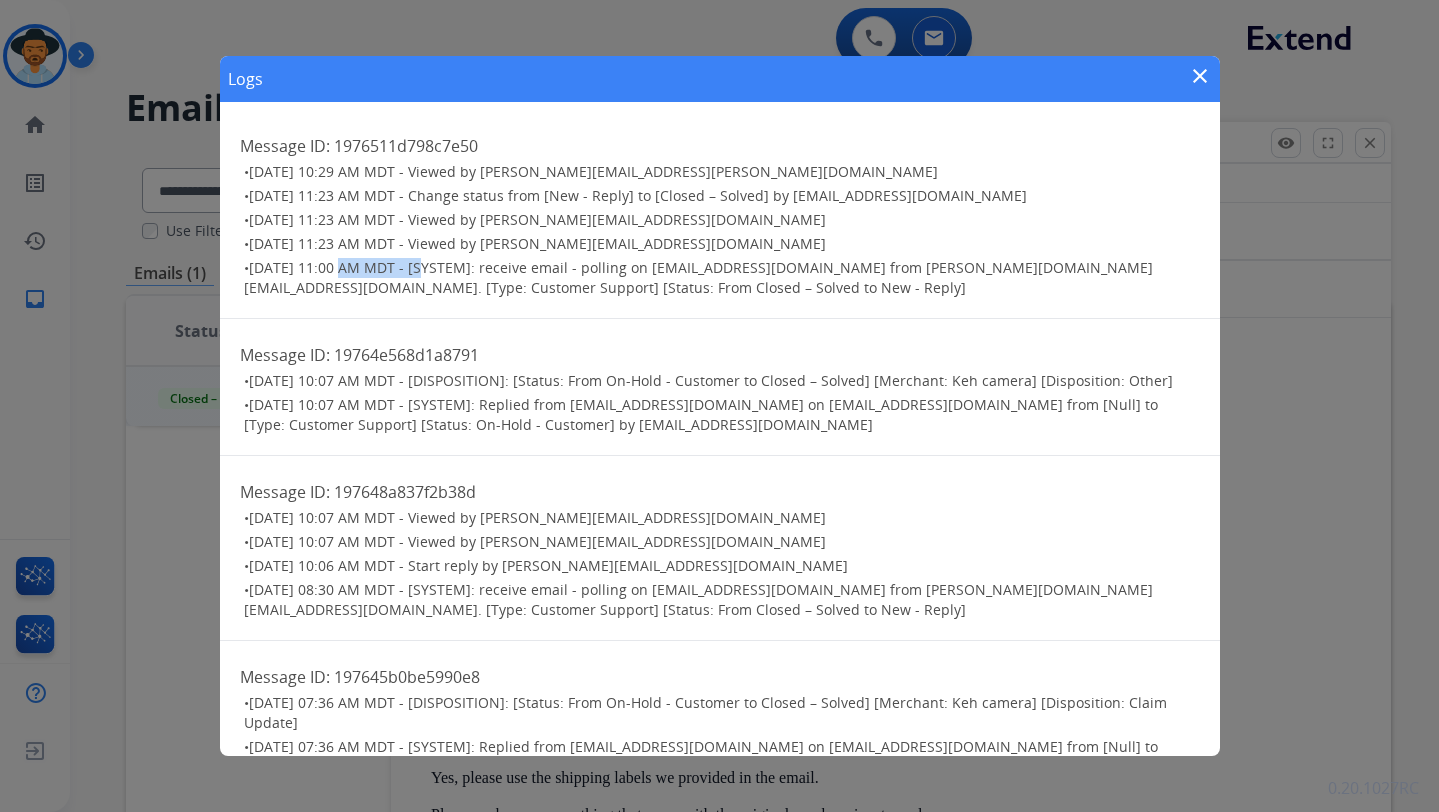 drag, startPoint x: 339, startPoint y: 267, endPoint x: 428, endPoint y: 264, distance: 89.050545 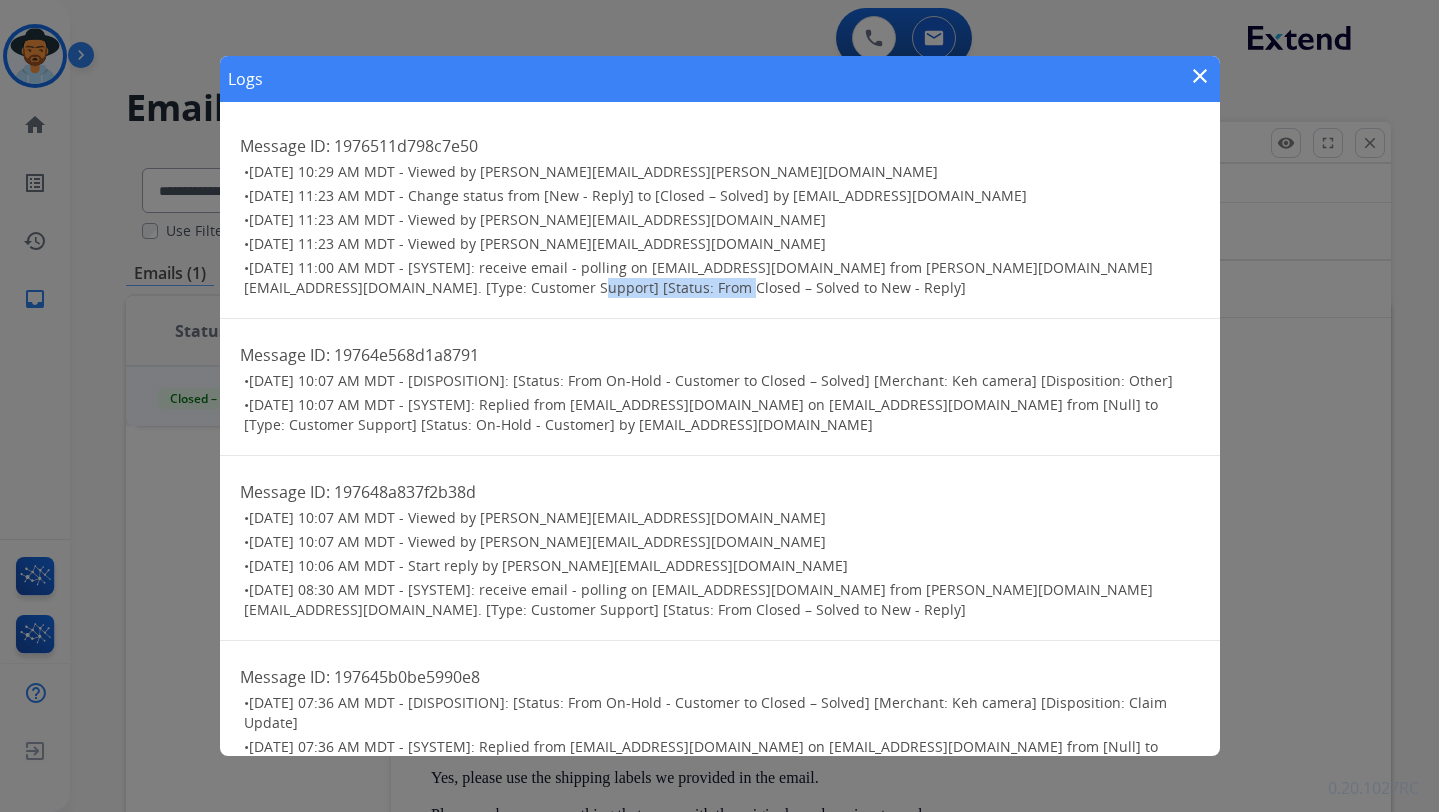 drag, startPoint x: 615, startPoint y: 290, endPoint x: 457, endPoint y: 291, distance: 158.00316 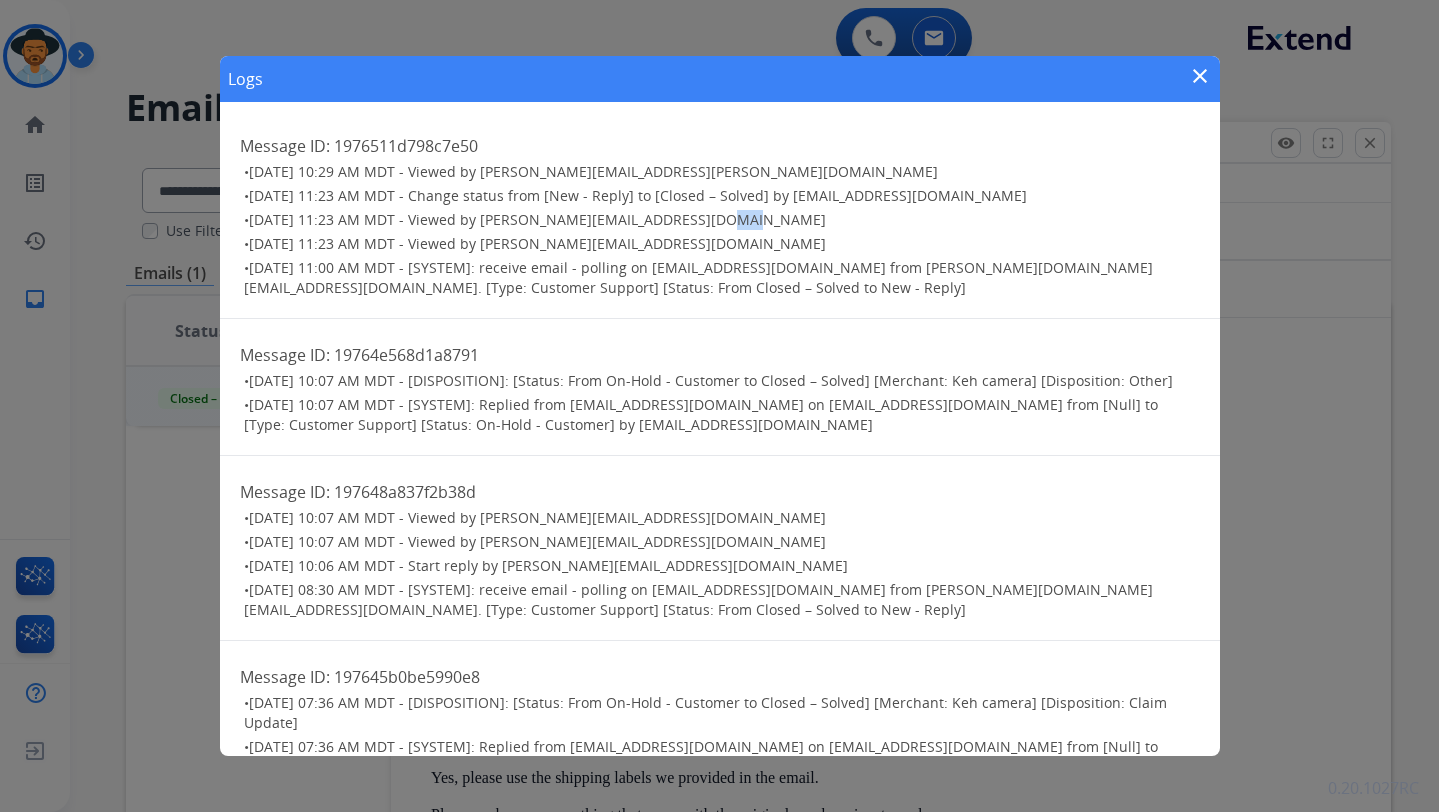 drag, startPoint x: 724, startPoint y: 218, endPoint x: 705, endPoint y: 220, distance: 19.104973 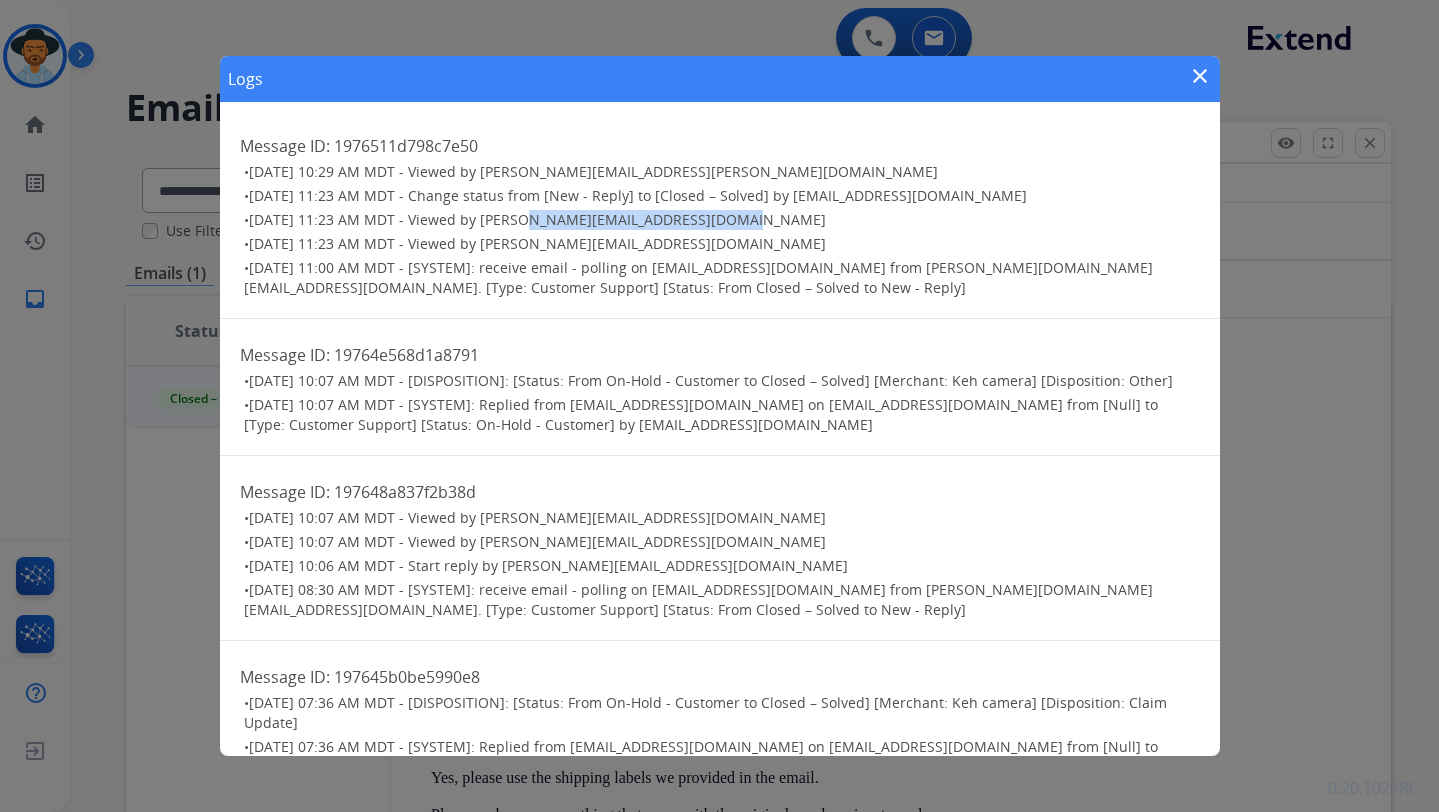 drag, startPoint x: 515, startPoint y: 222, endPoint x: 746, endPoint y: 221, distance: 231.00217 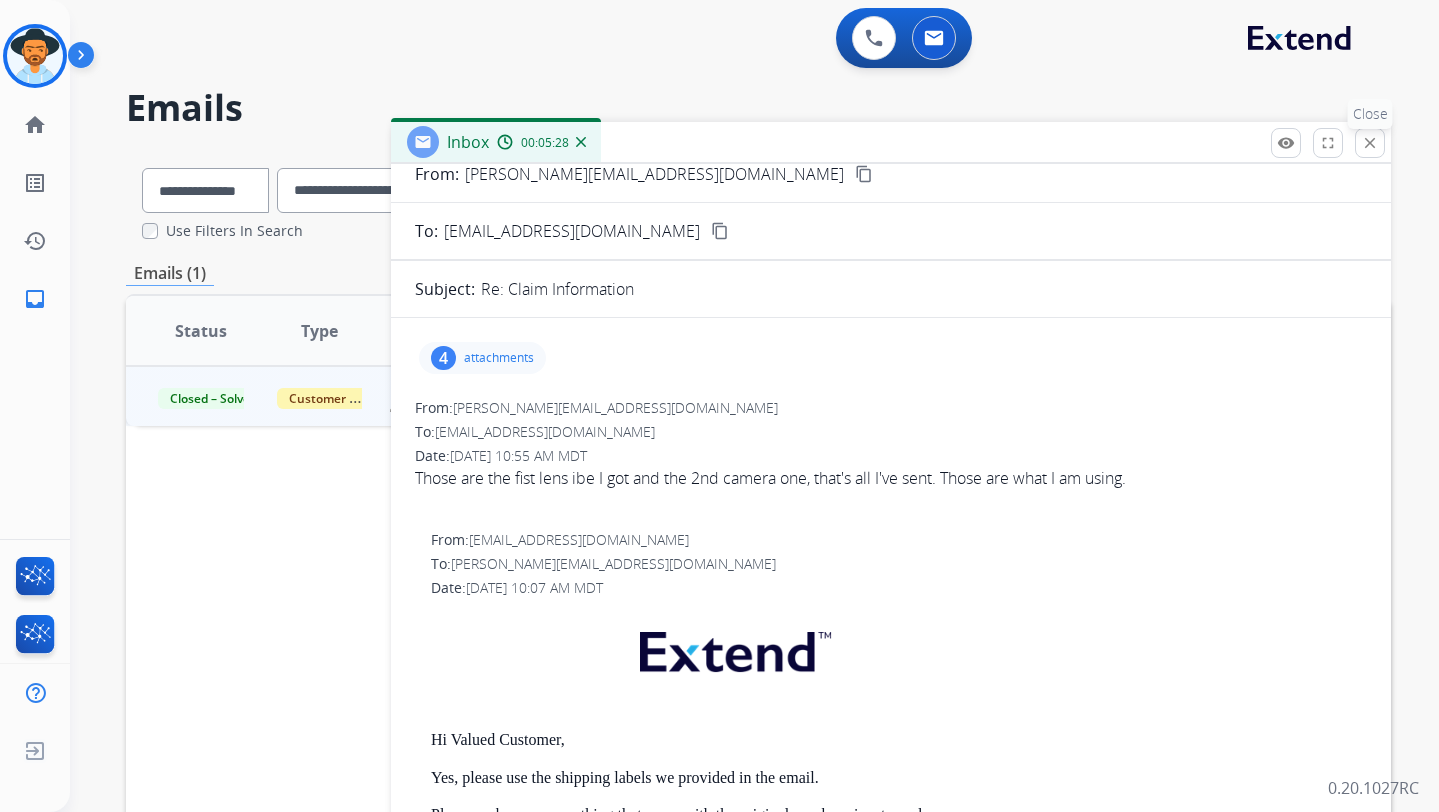 click on "close" at bounding box center [1370, 143] 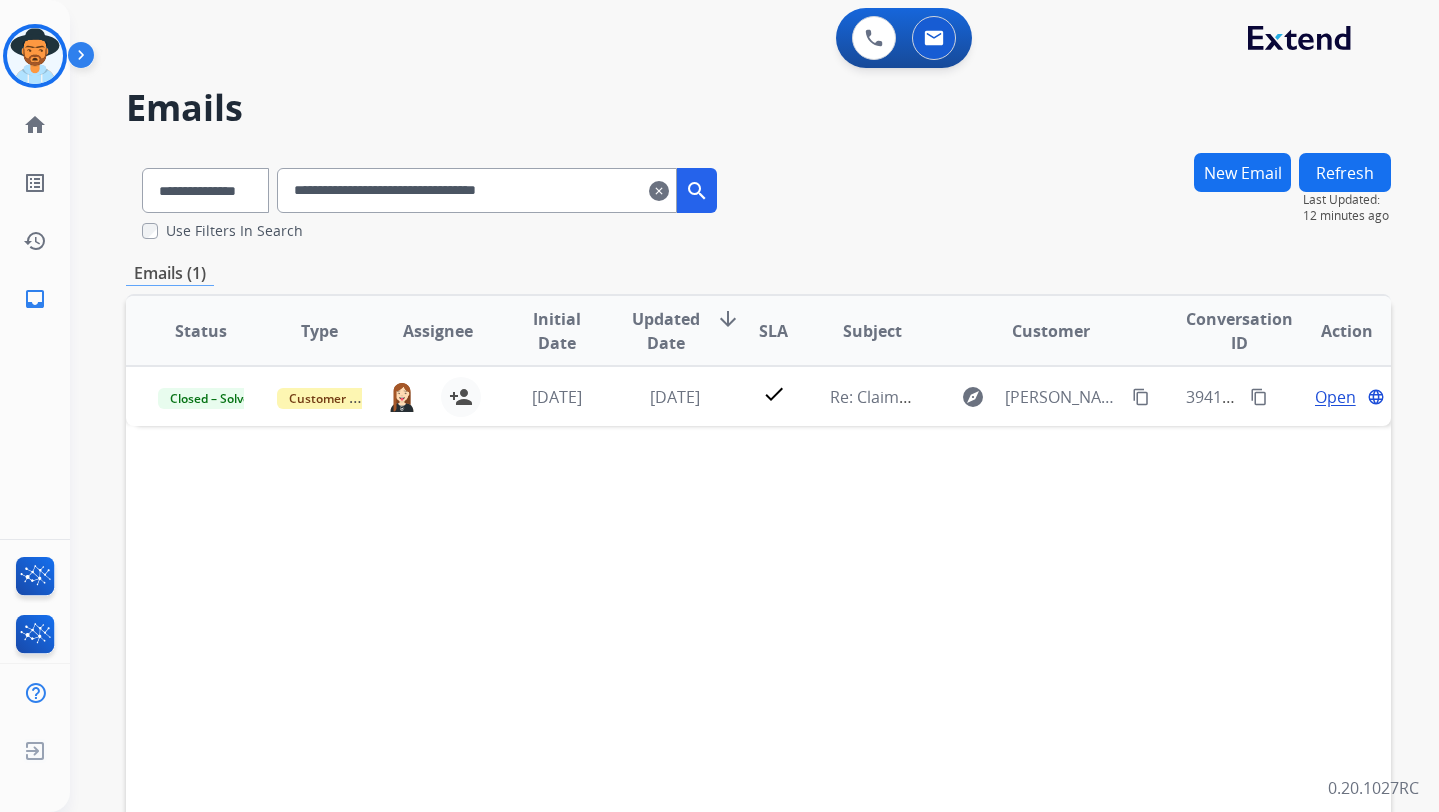 drag, startPoint x: 608, startPoint y: 190, endPoint x: 317, endPoint y: 161, distance: 292.44144 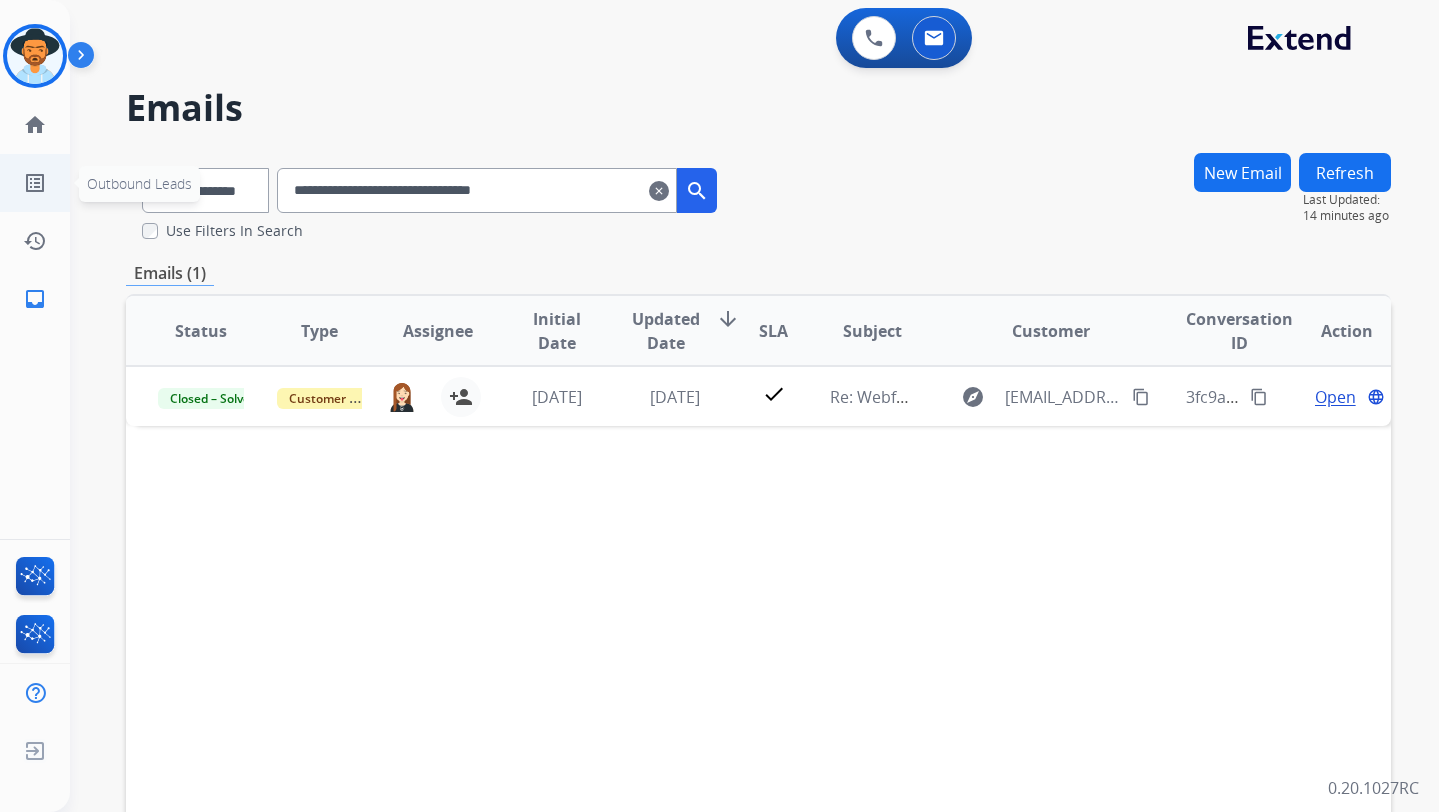 drag, startPoint x: 603, startPoint y: 193, endPoint x: 8, endPoint y: 186, distance: 595.0412 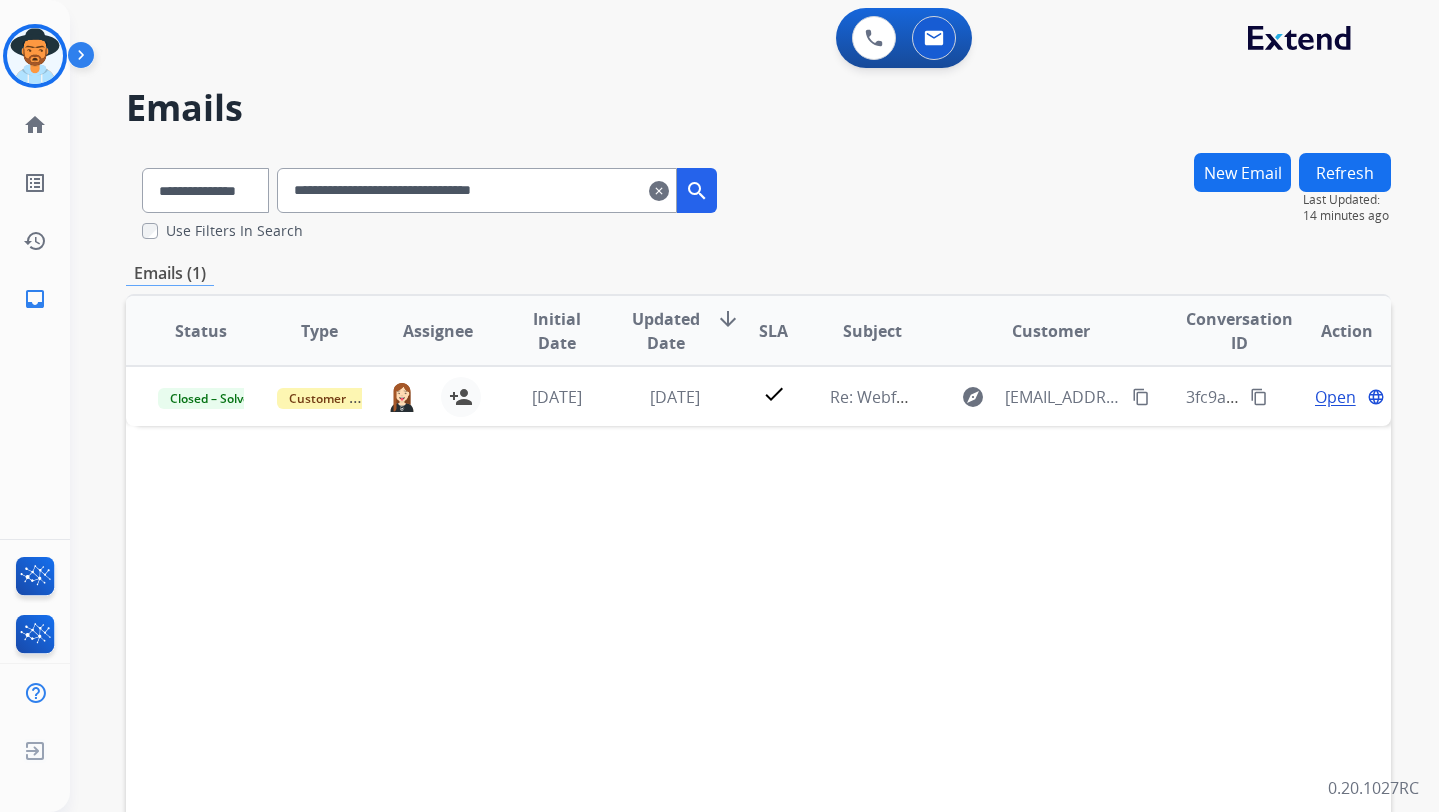paste on "*" 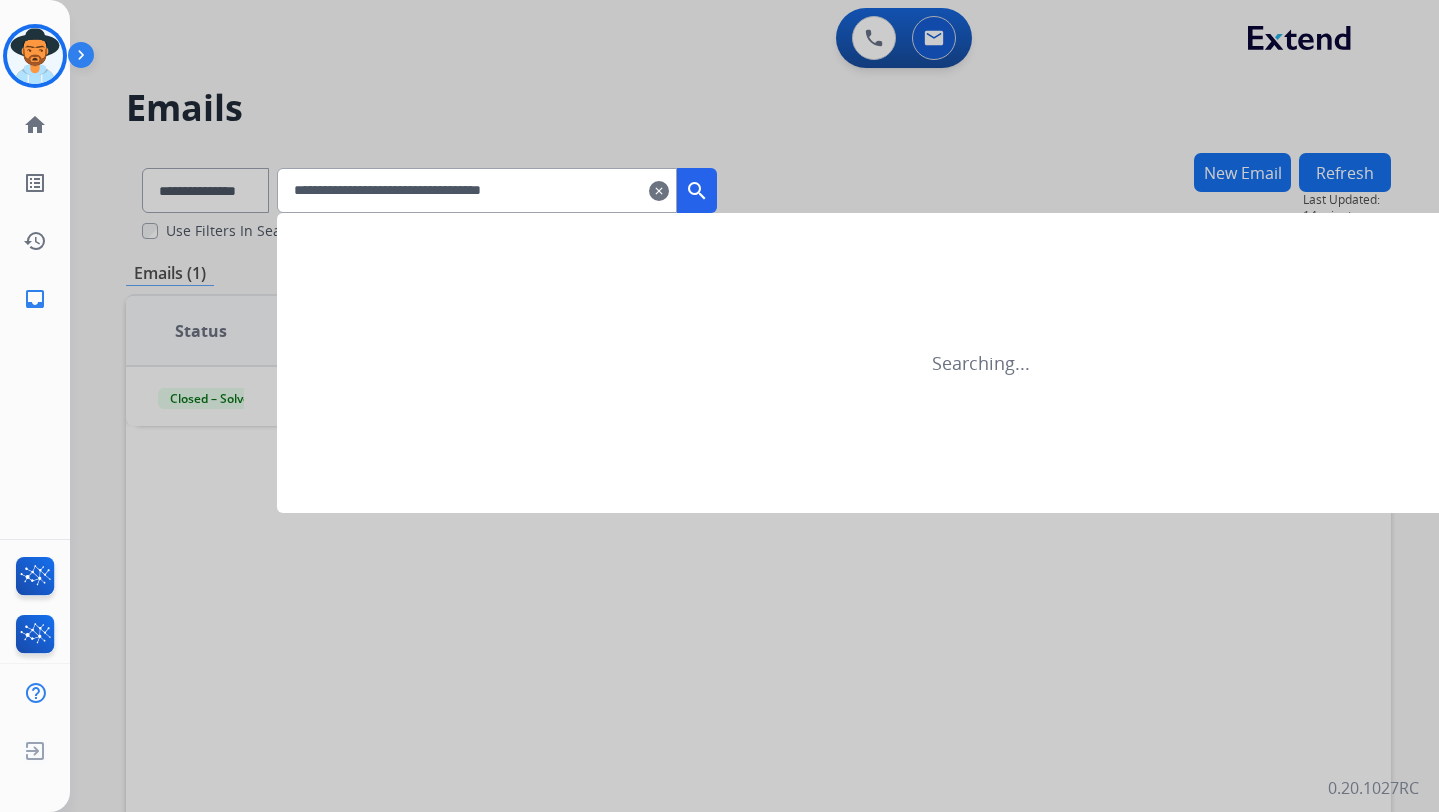 type on "**********" 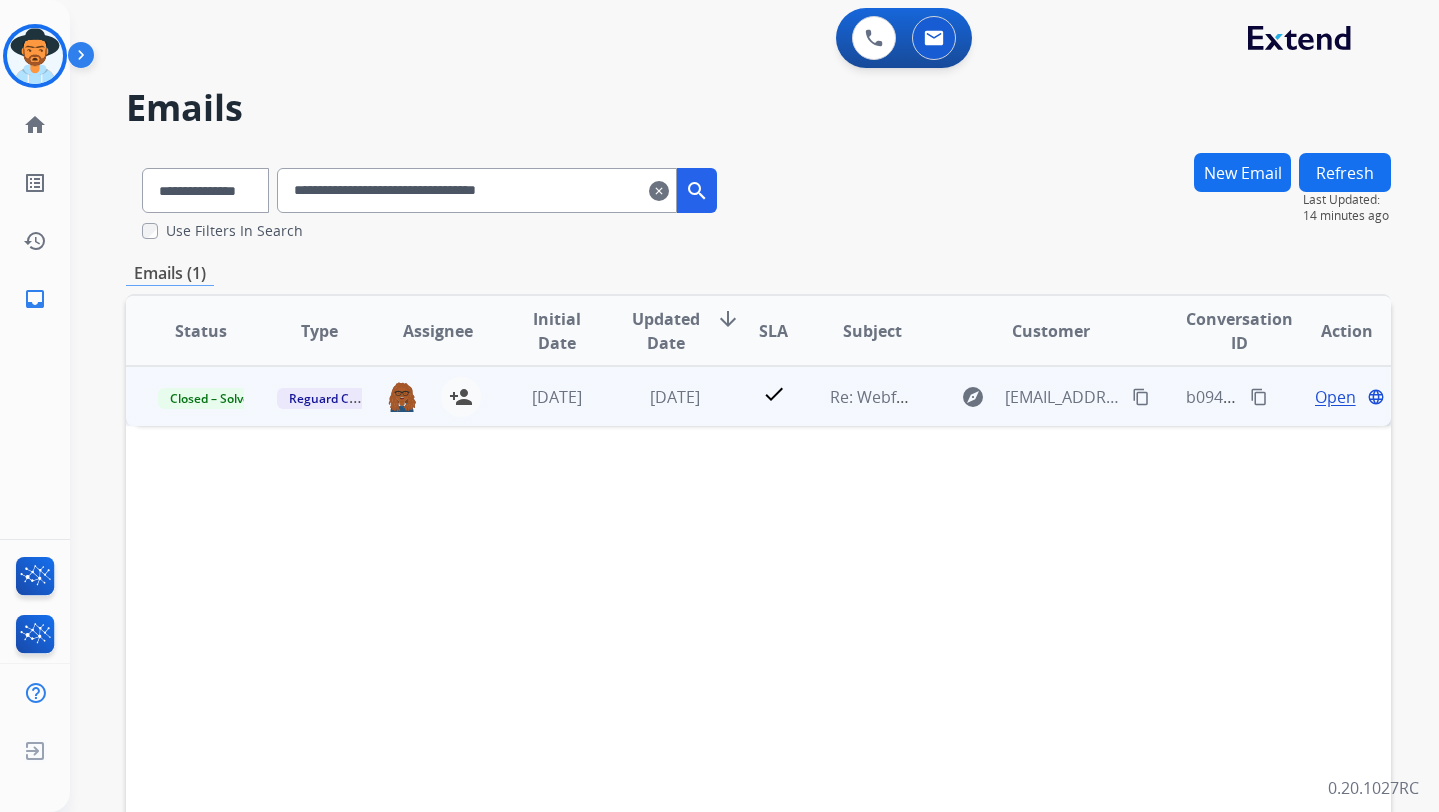 click on "Open" at bounding box center (1335, 397) 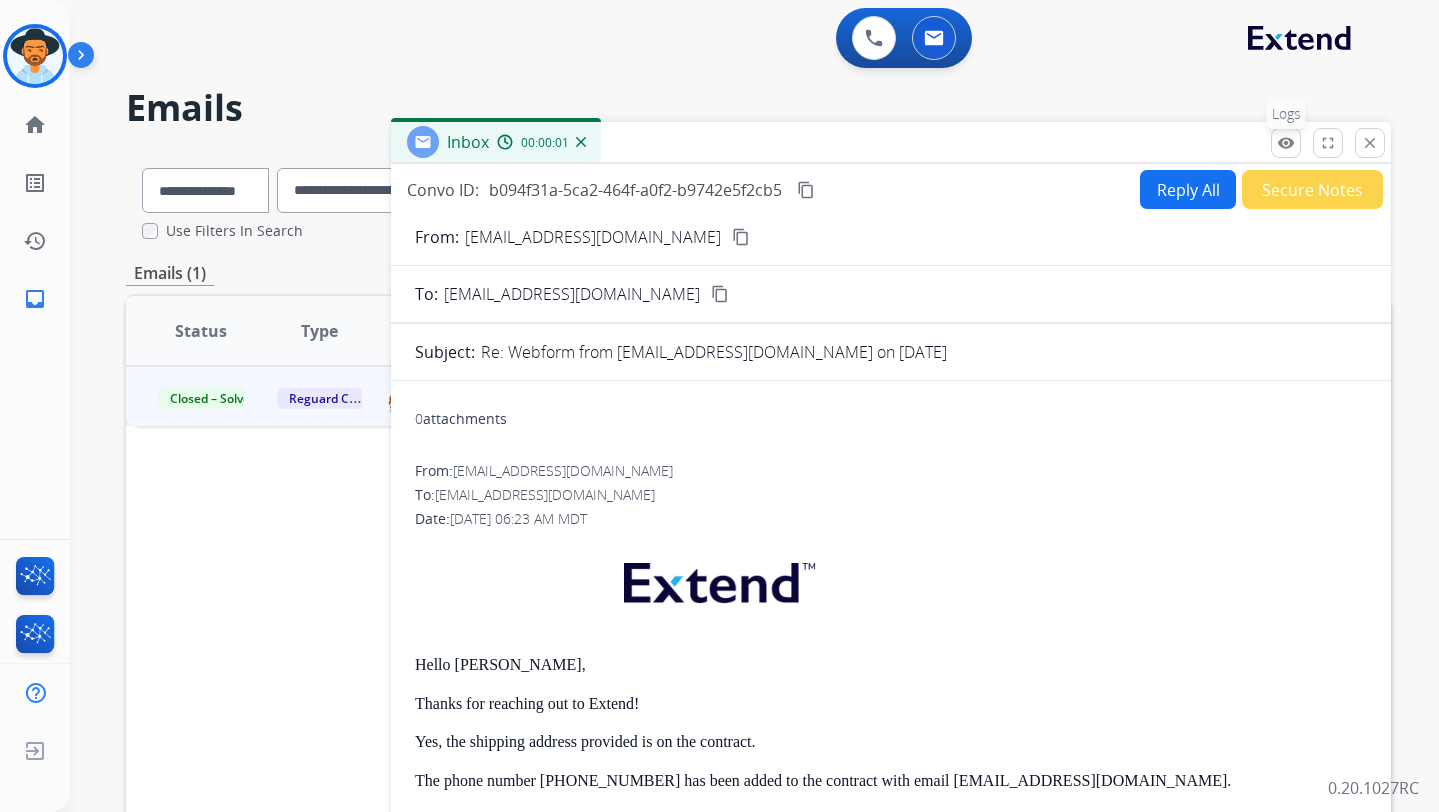 click on "remove_red_eye Logs" at bounding box center [1286, 143] 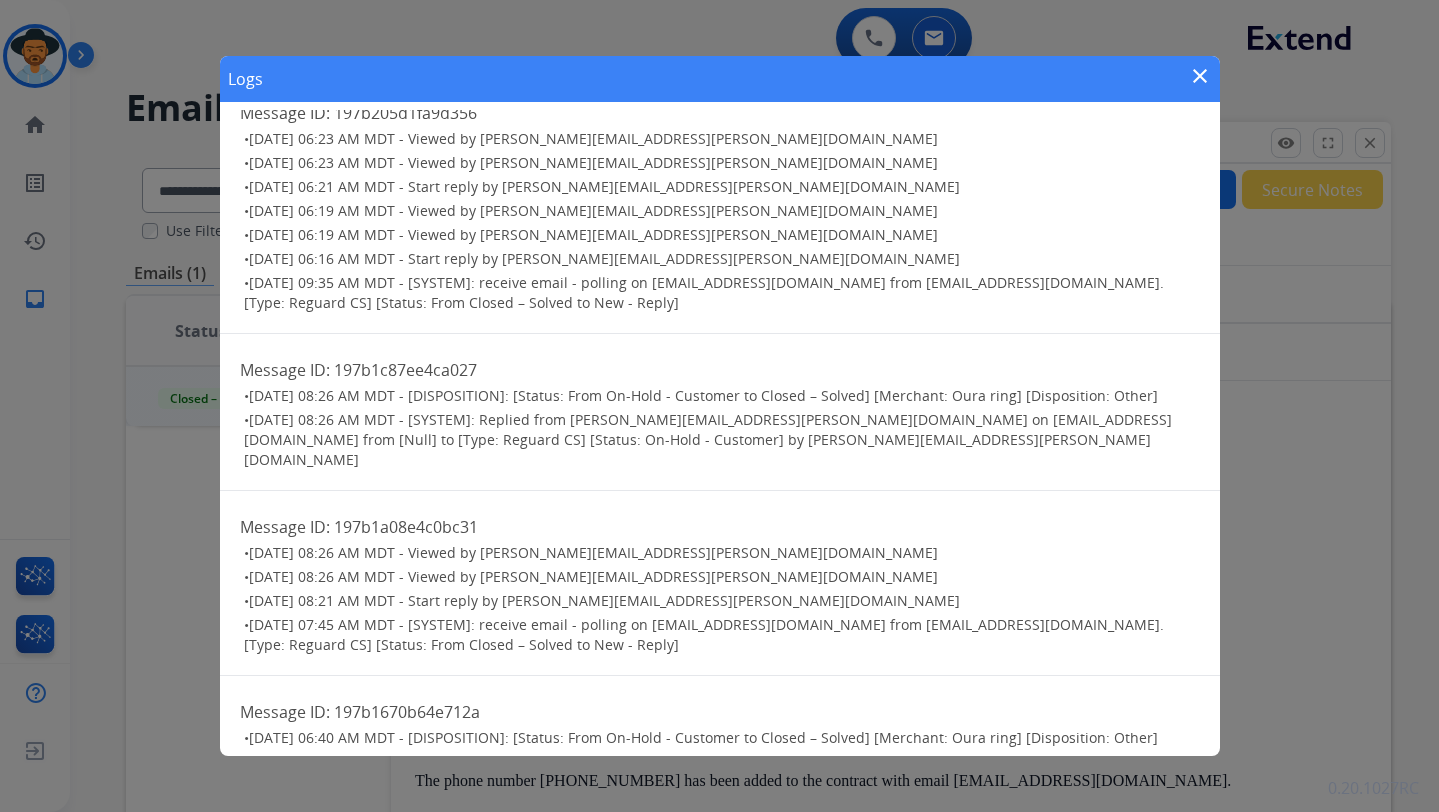 scroll, scrollTop: 231, scrollLeft: 0, axis: vertical 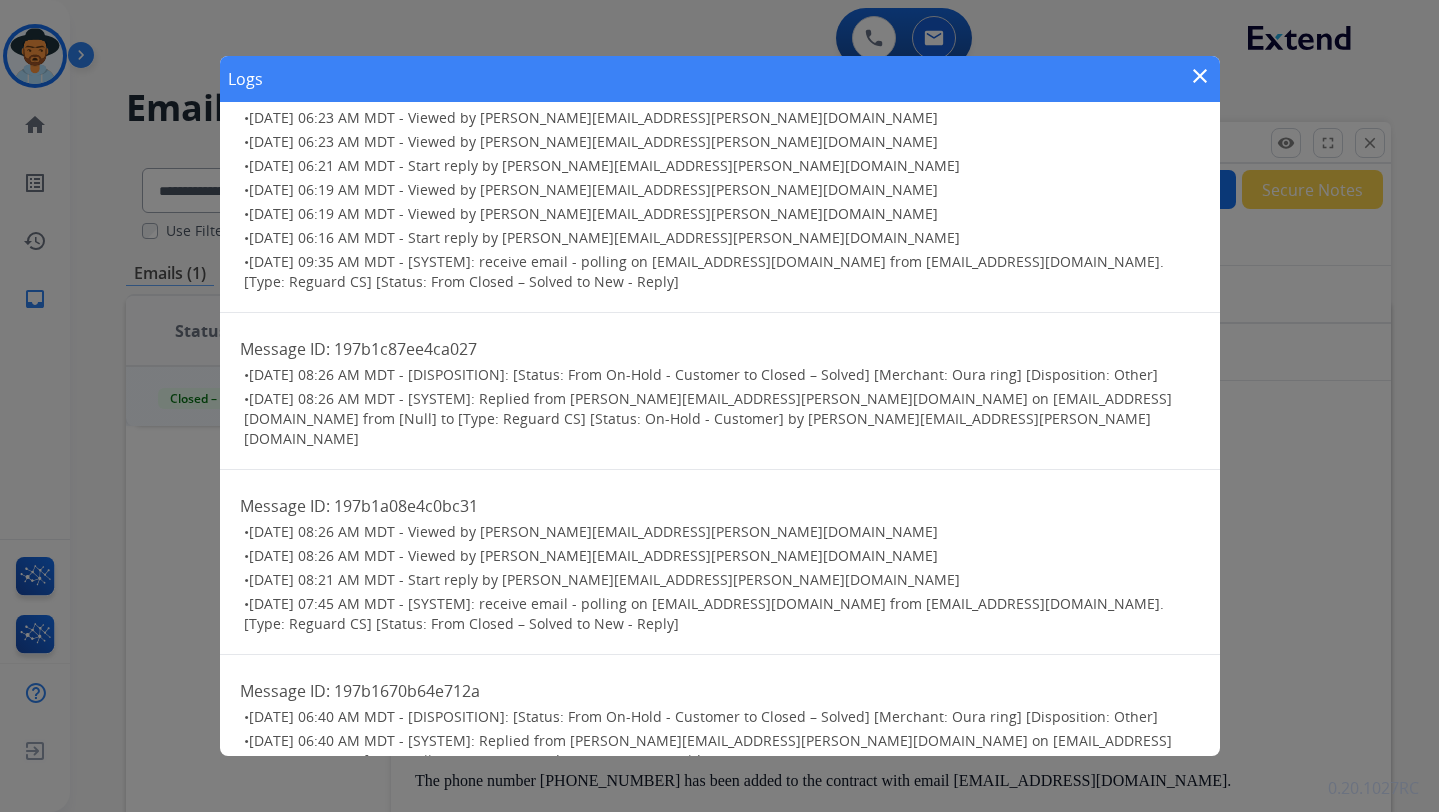 drag, startPoint x: 249, startPoint y: 238, endPoint x: 706, endPoint y: 500, distance: 526.77606 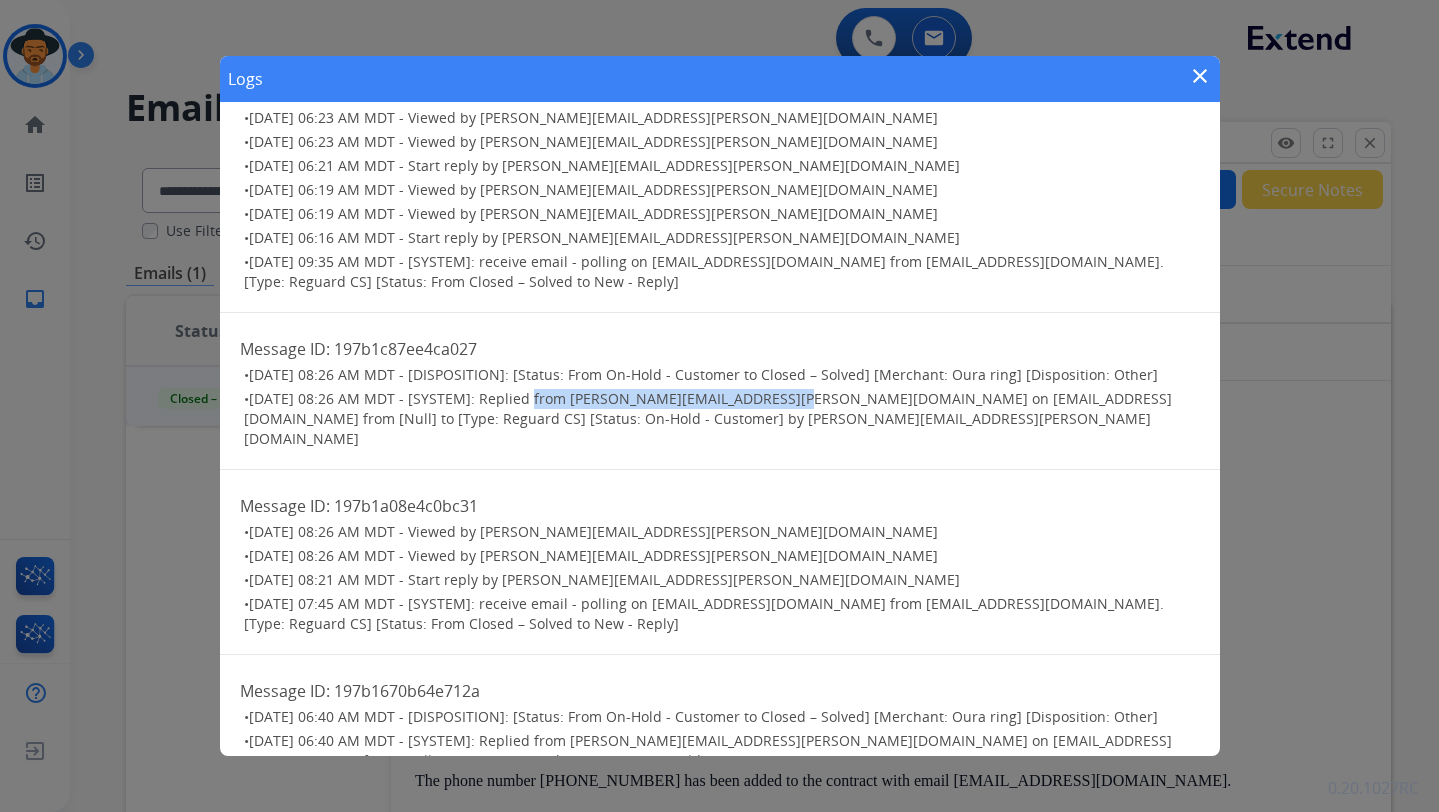 drag, startPoint x: 532, startPoint y: 381, endPoint x: 788, endPoint y: 380, distance: 256.00195 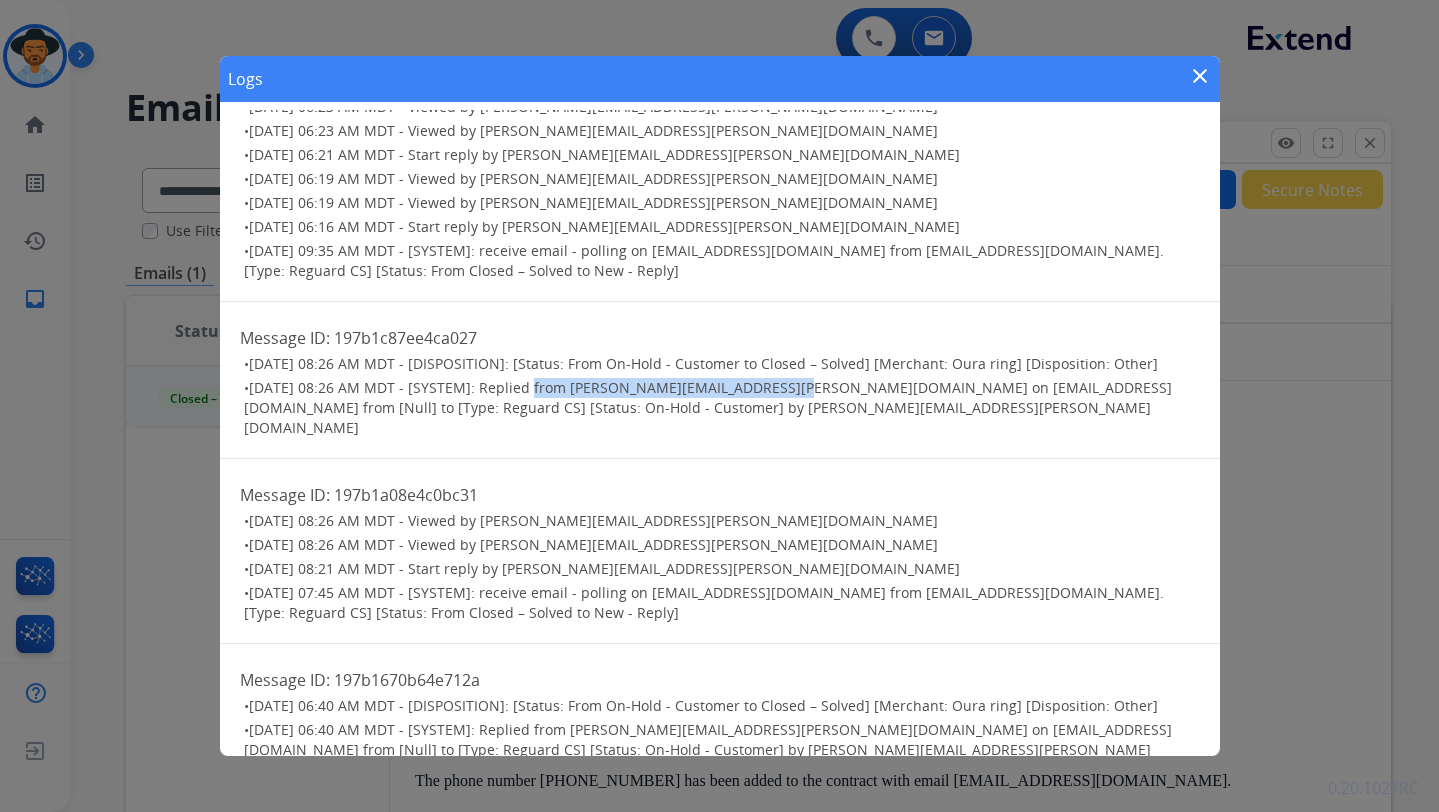 scroll, scrollTop: 243, scrollLeft: 0, axis: vertical 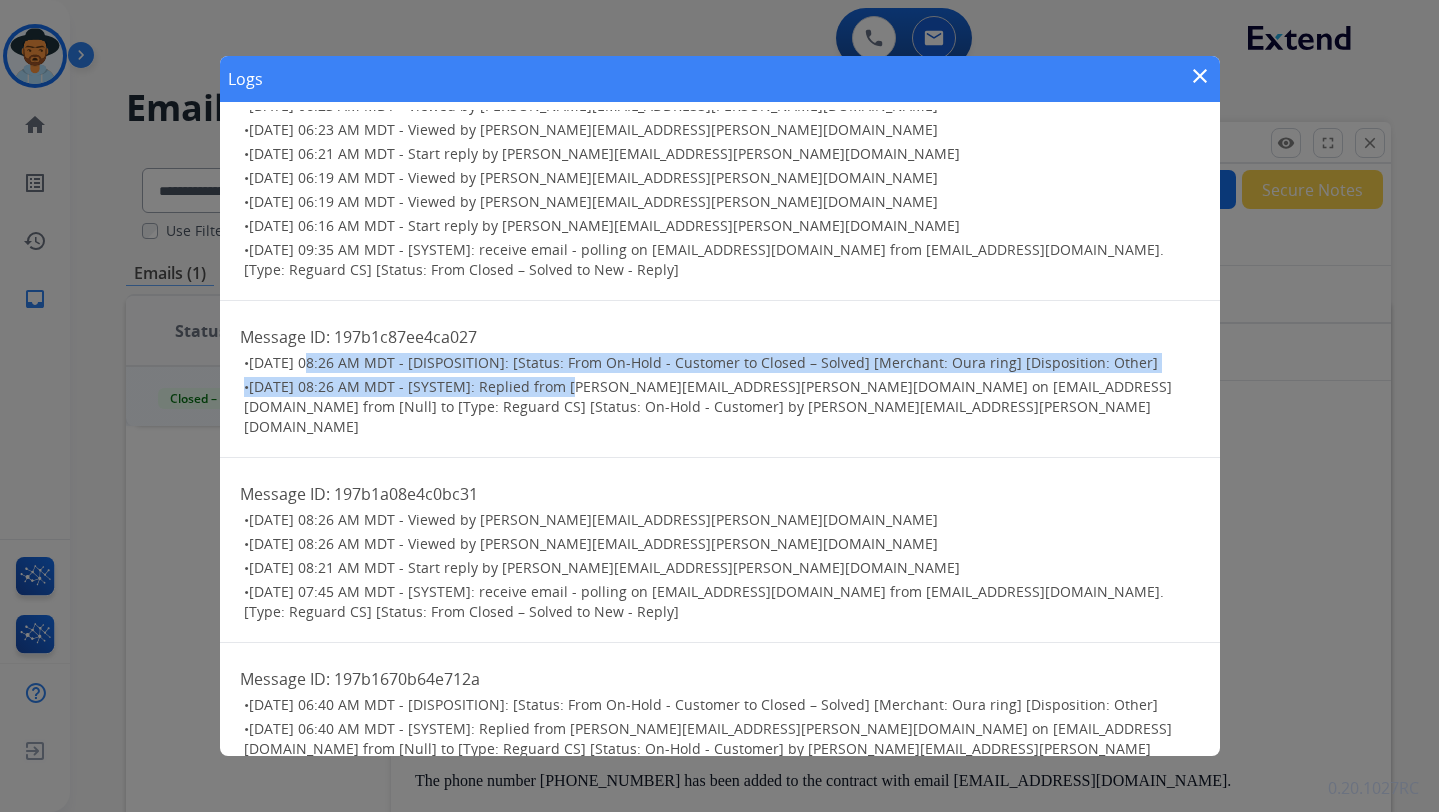 drag, startPoint x: 309, startPoint y: 346, endPoint x: 564, endPoint y: 371, distance: 256.22256 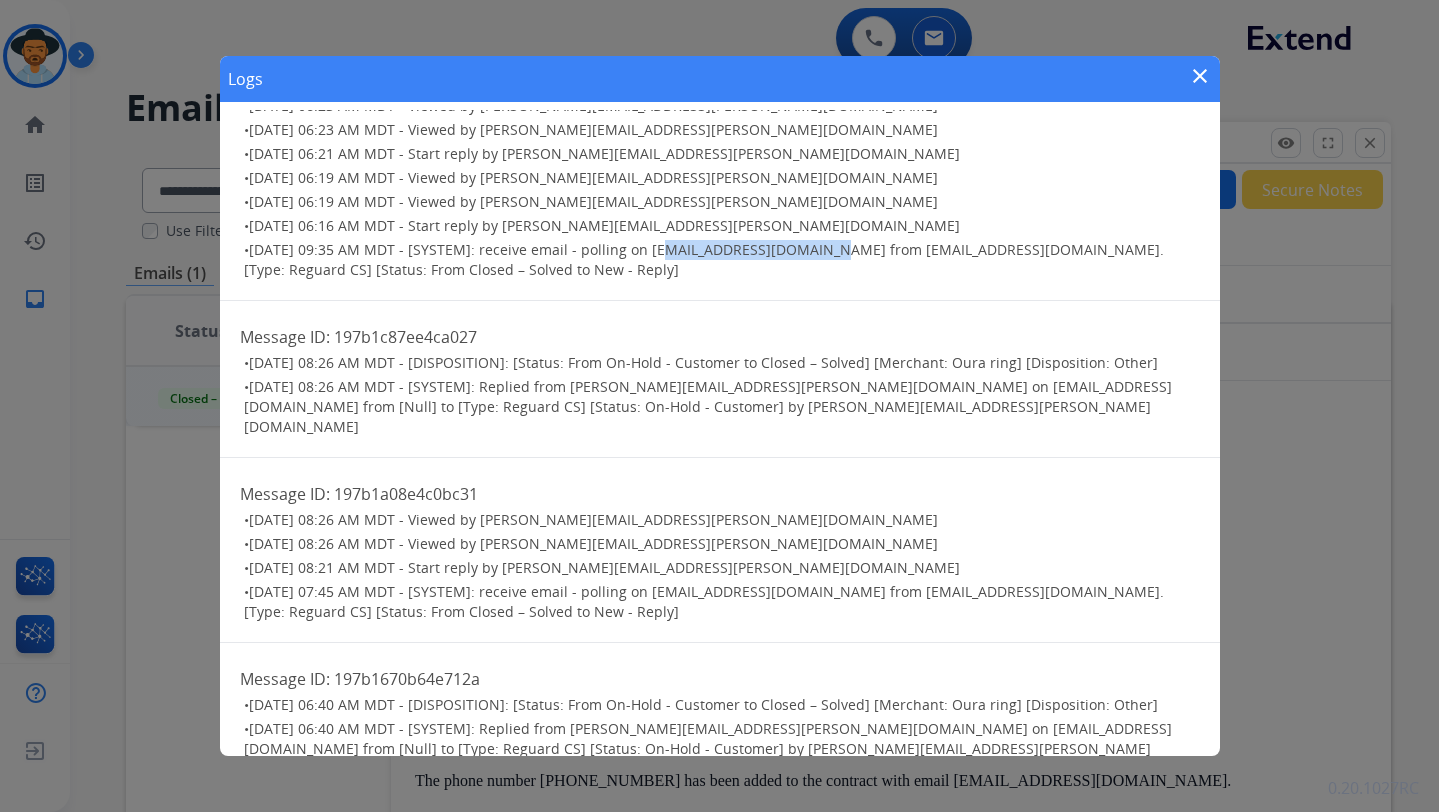 drag, startPoint x: 815, startPoint y: 232, endPoint x: 652, endPoint y: 231, distance: 163.00307 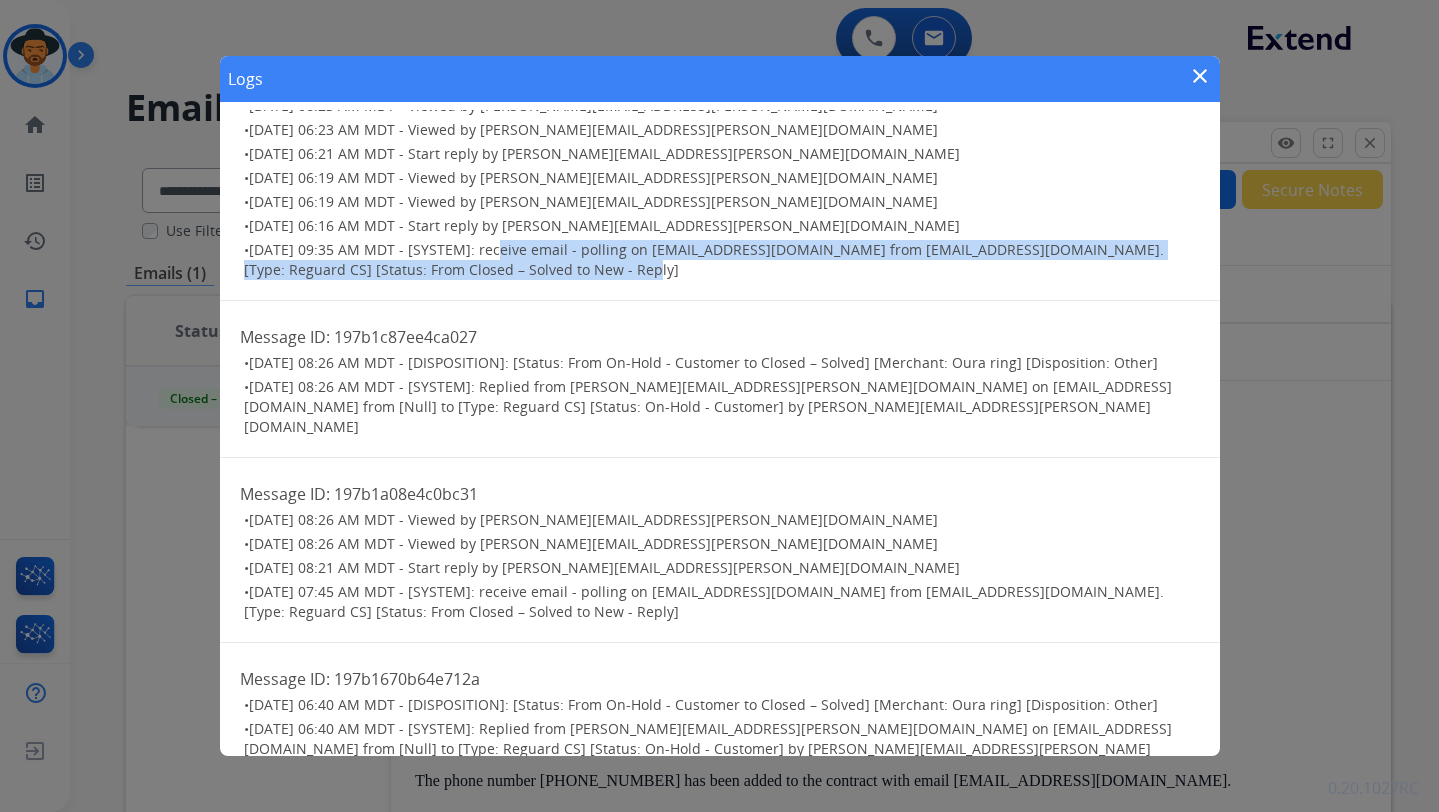 drag, startPoint x: 599, startPoint y: 254, endPoint x: 497, endPoint y: 238, distance: 103.24728 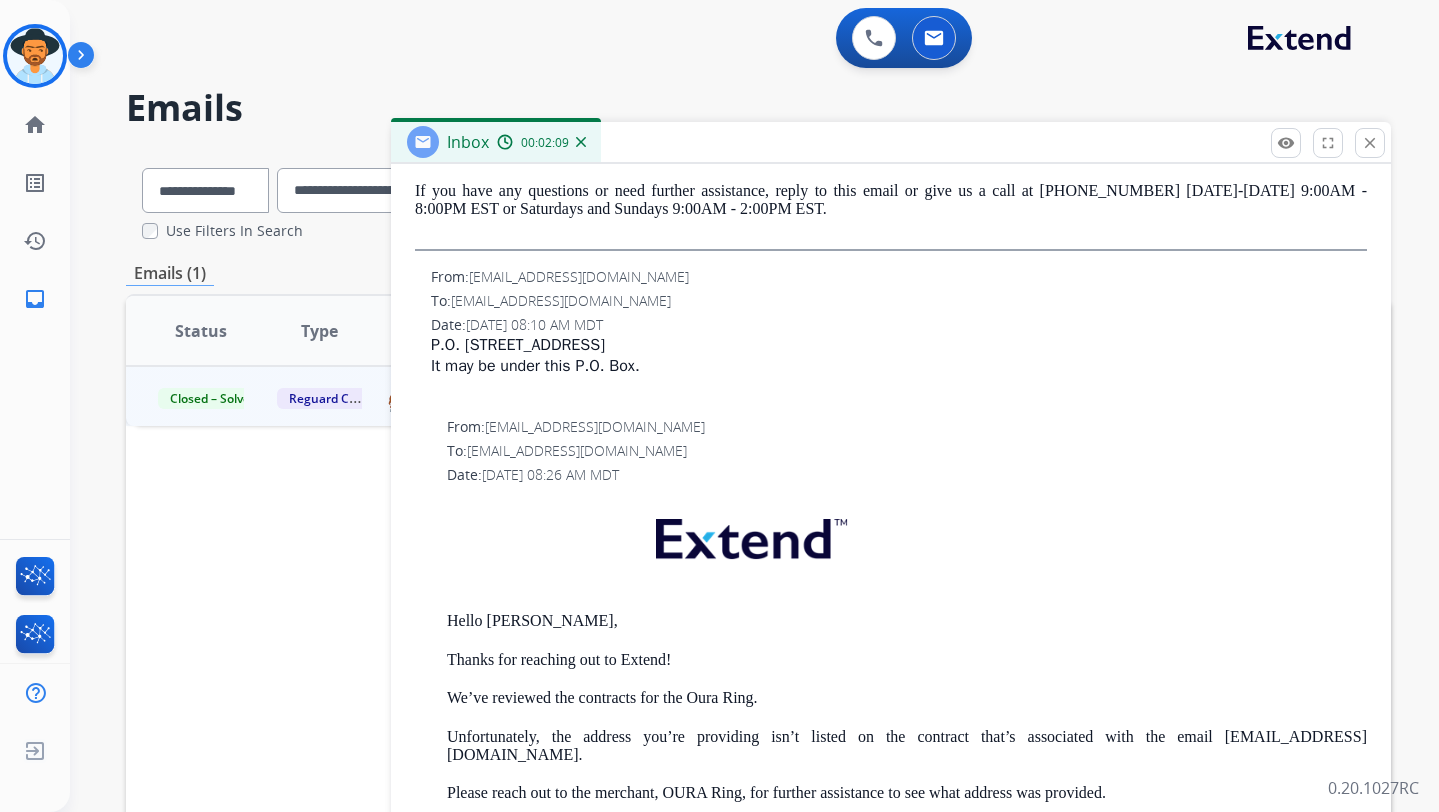 scroll, scrollTop: 898, scrollLeft: 0, axis: vertical 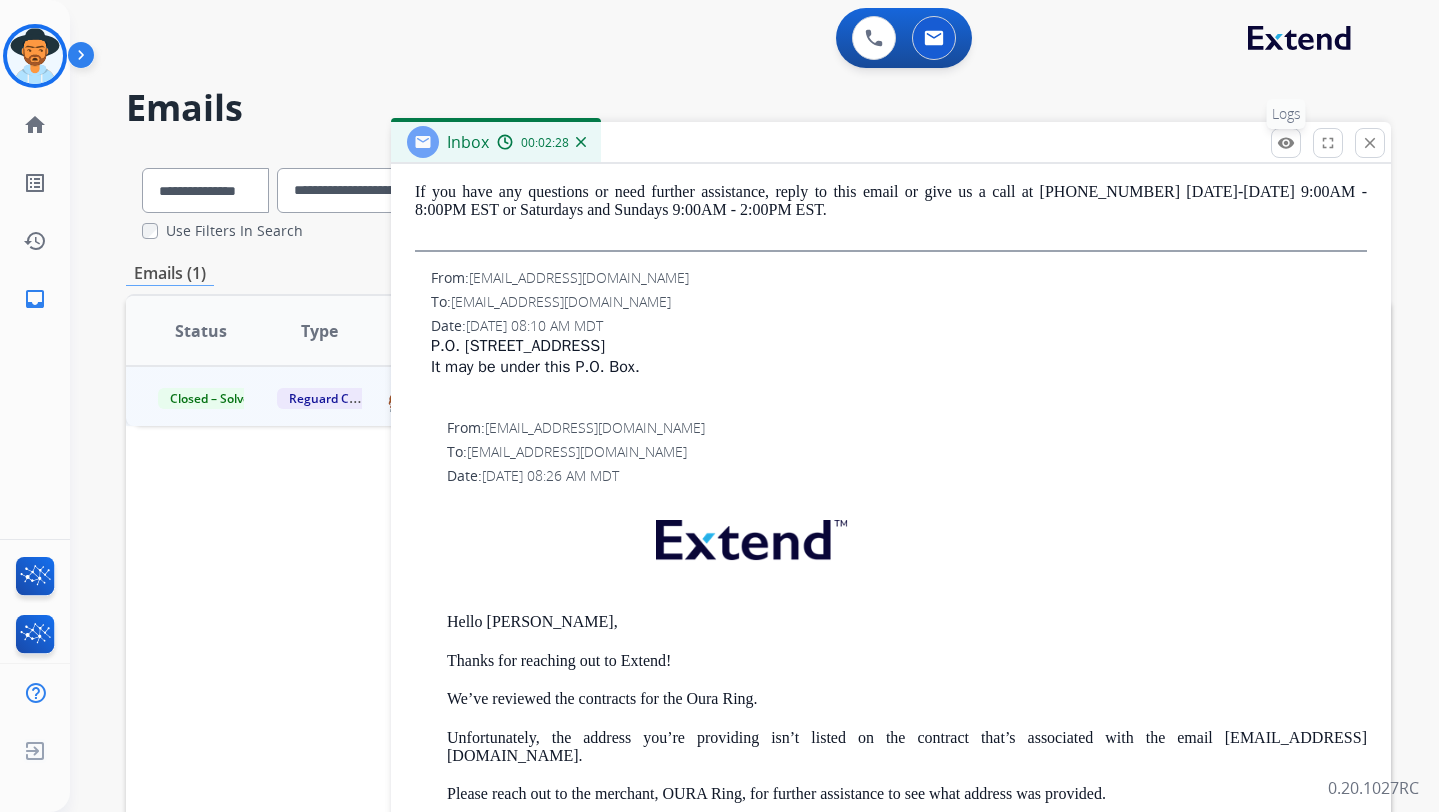click on "remove_red_eye" at bounding box center [1286, 143] 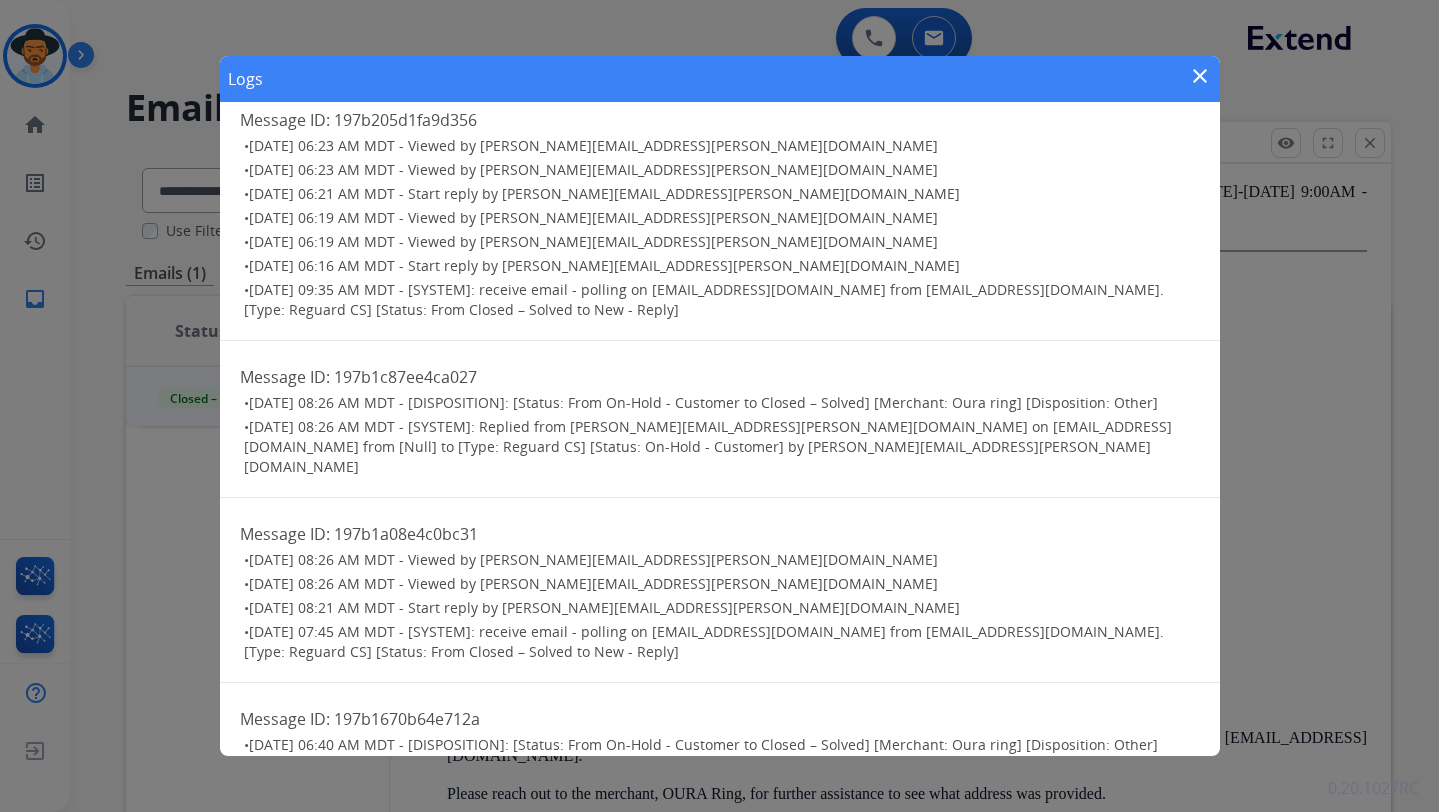 scroll, scrollTop: 204, scrollLeft: 0, axis: vertical 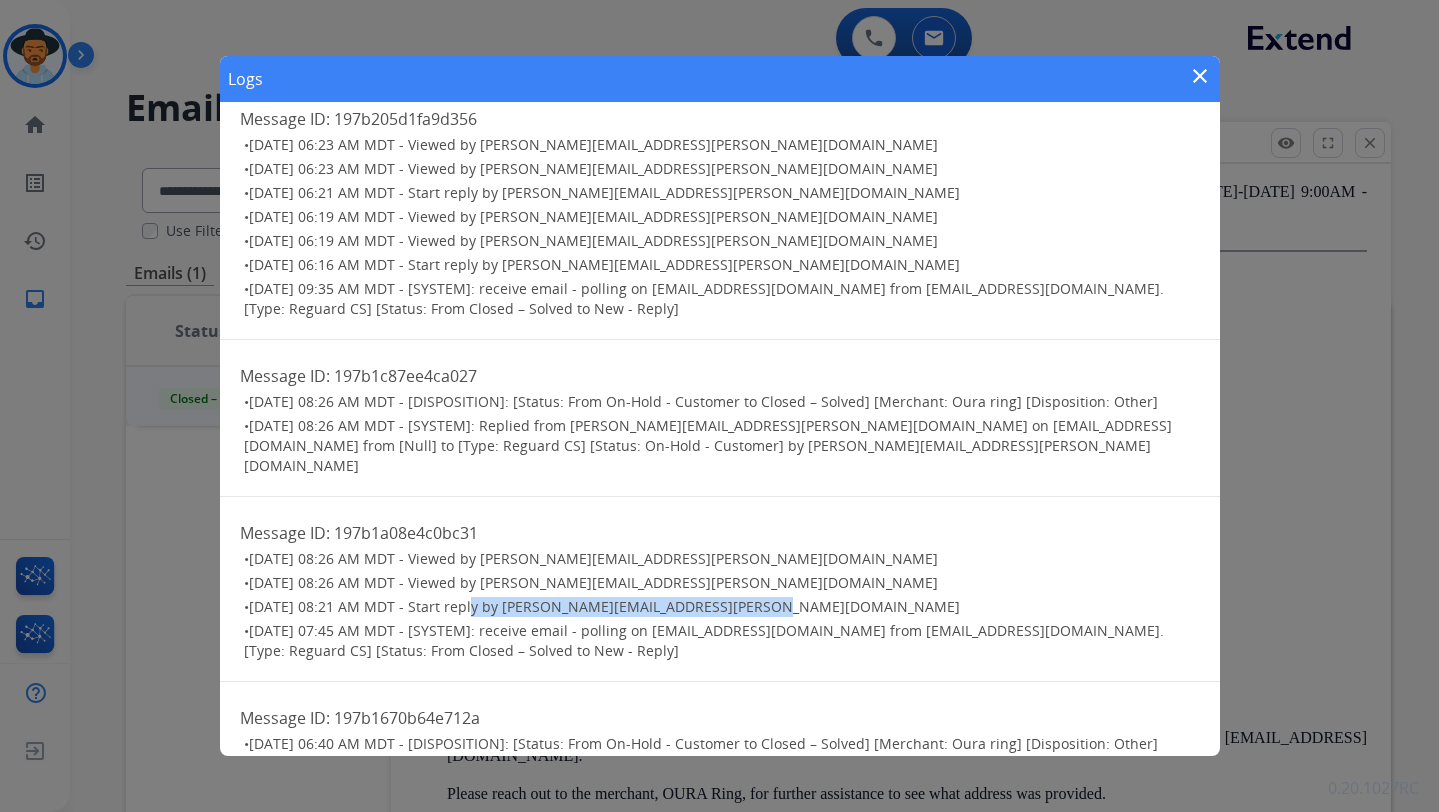 drag, startPoint x: 469, startPoint y: 568, endPoint x: 762, endPoint y: 566, distance: 293.00684 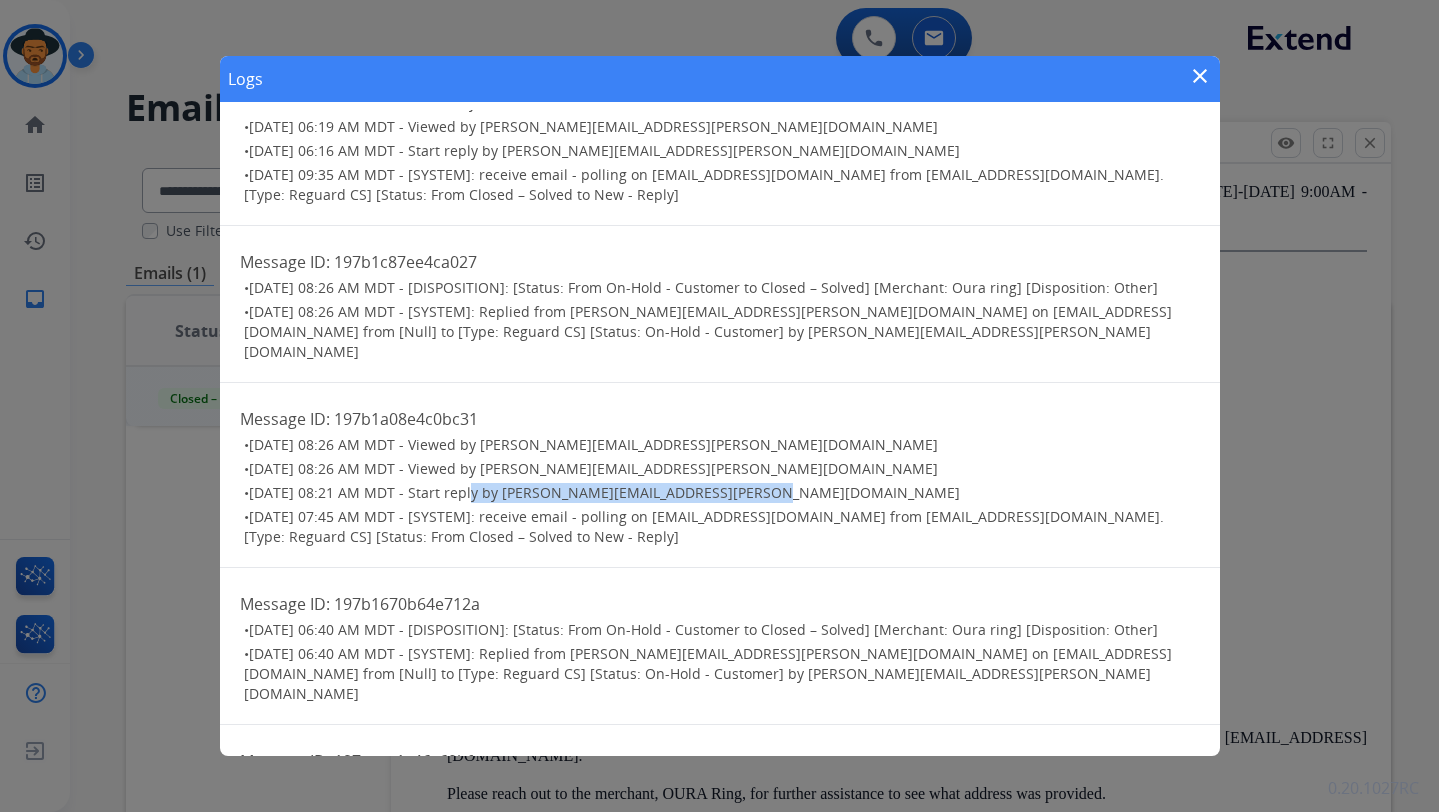 scroll, scrollTop: 332, scrollLeft: 0, axis: vertical 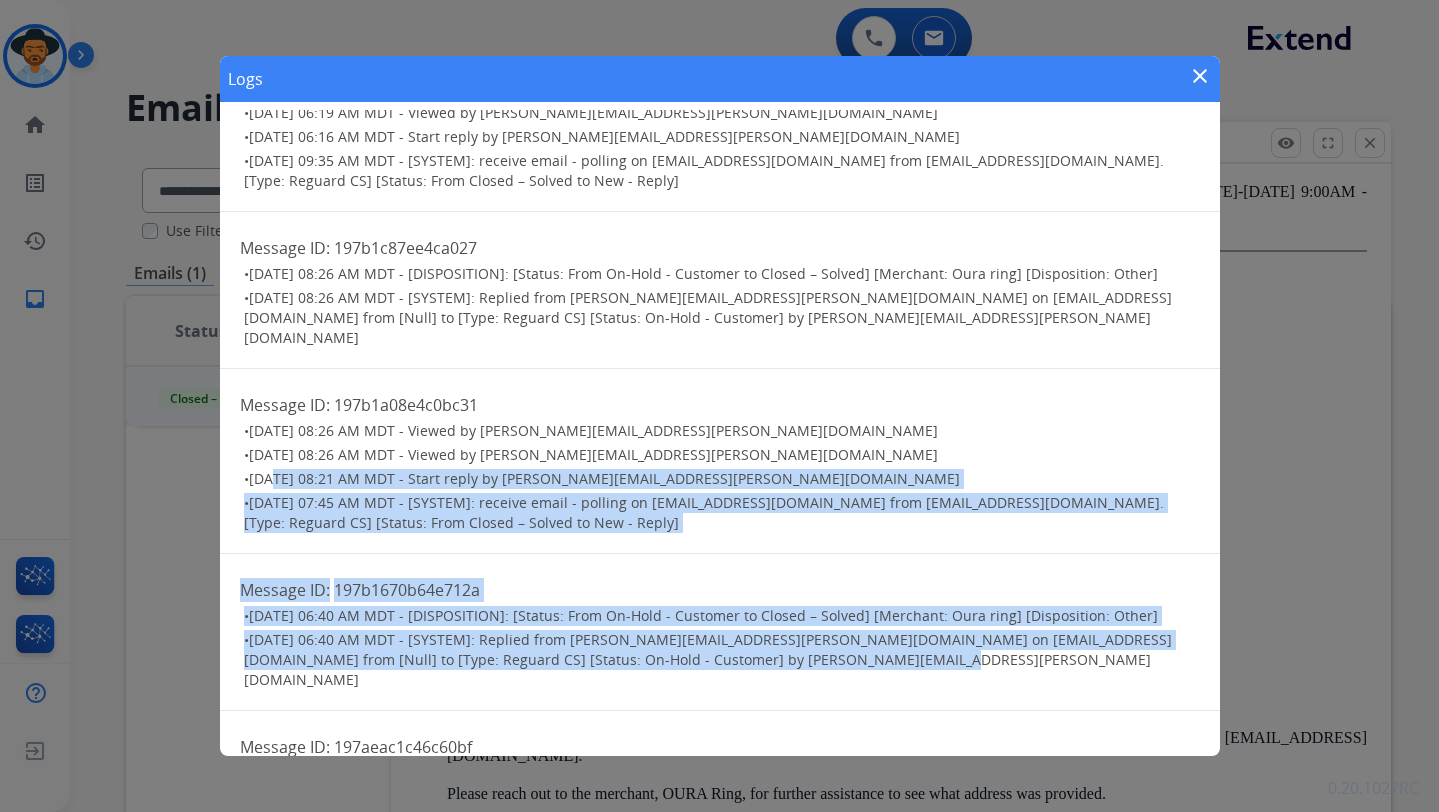 drag, startPoint x: 867, startPoint y: 621, endPoint x: 274, endPoint y: 433, distance: 622.0876 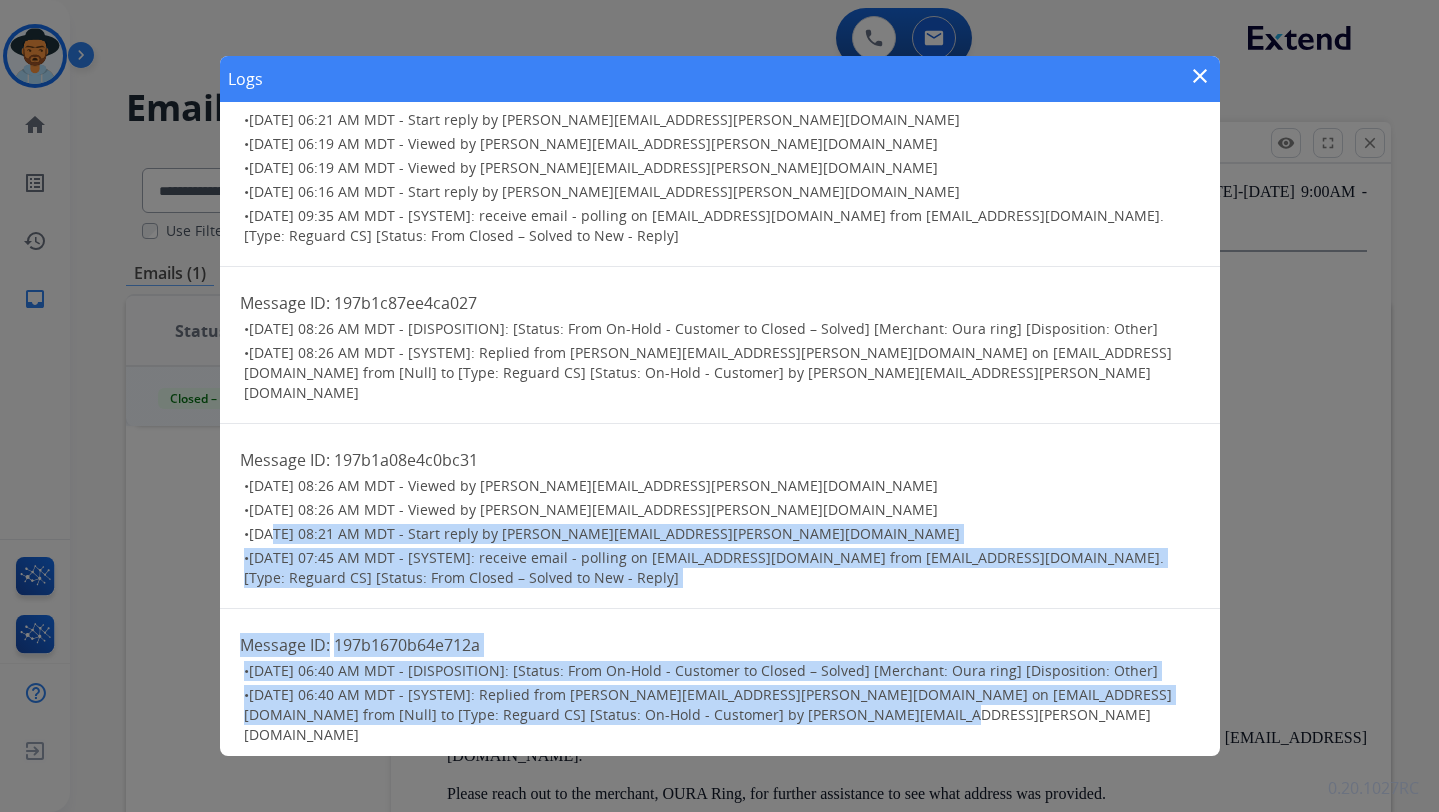 scroll, scrollTop: 279, scrollLeft: 0, axis: vertical 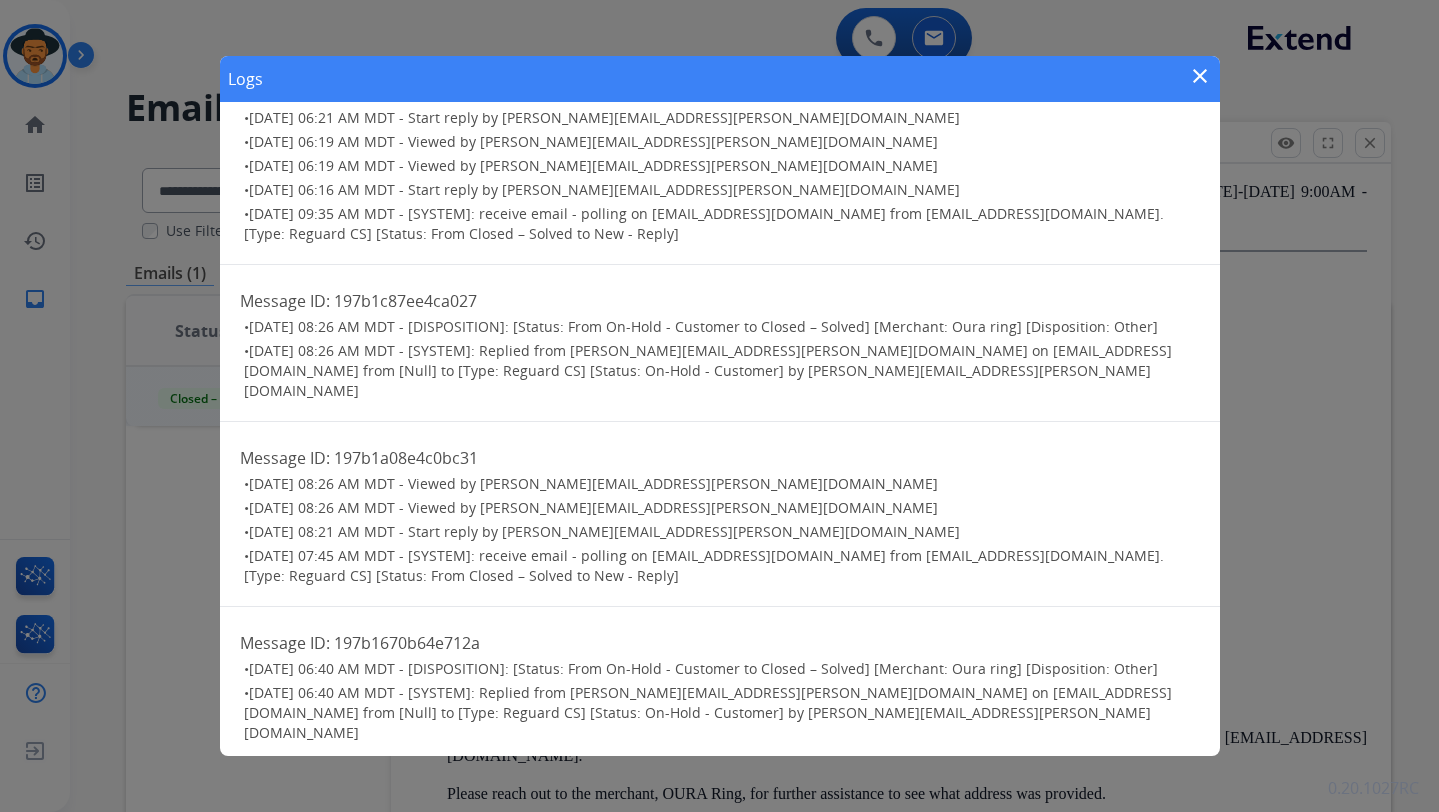 click on "[DATE] 08:26 AM MDT - [SYSTEM]: Replied from [PERSON_NAME][EMAIL_ADDRESS][PERSON_NAME][DOMAIN_NAME] on [EMAIL_ADDRESS][DOMAIN_NAME] from [Null] to [Type: Reguard CS] [Status: On-Hold - Customer]  by [PERSON_NAME][EMAIL_ADDRESS][PERSON_NAME][DOMAIN_NAME]" at bounding box center (708, 370) 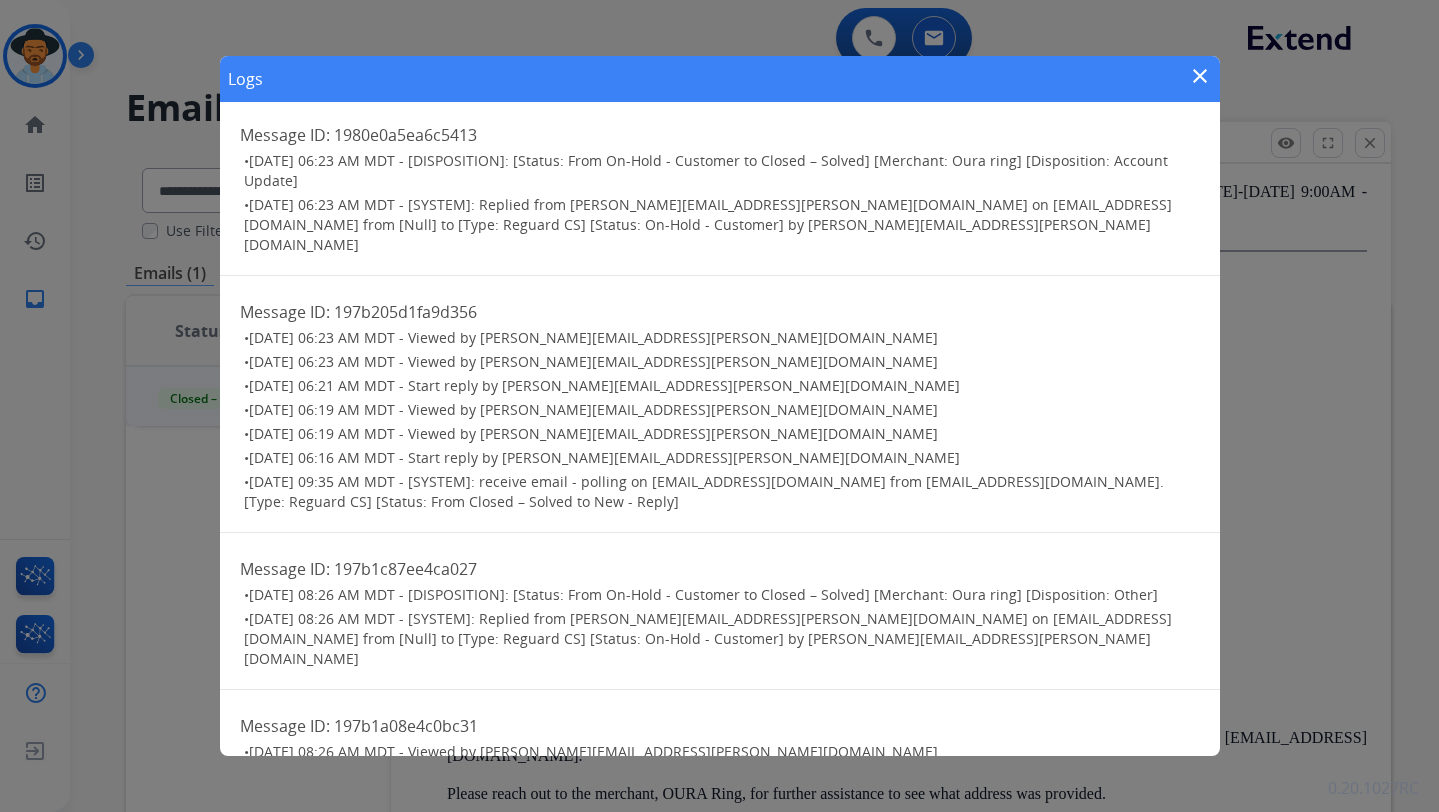 scroll, scrollTop: 0, scrollLeft: 0, axis: both 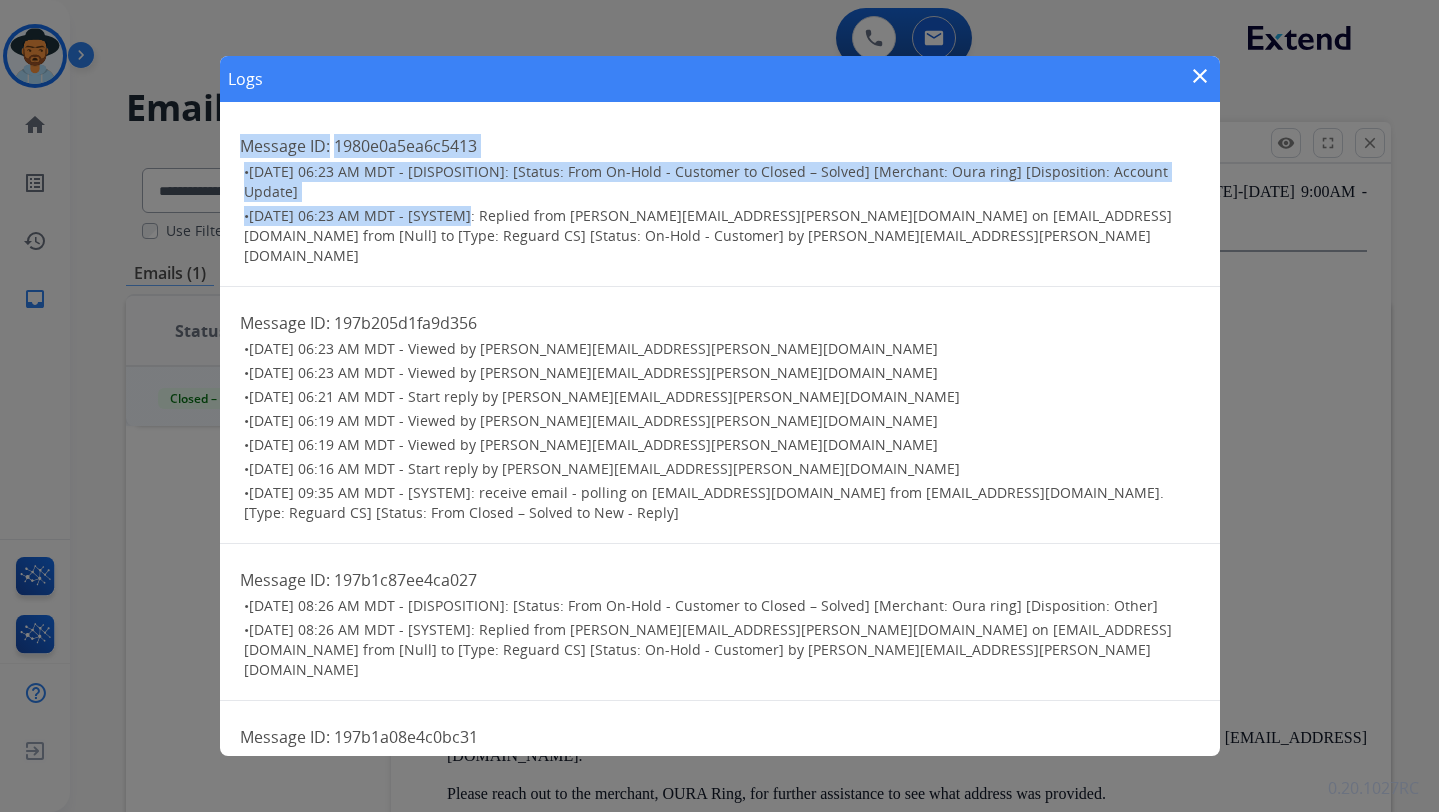 drag, startPoint x: 455, startPoint y: 218, endPoint x: 307, endPoint y: 122, distance: 176.40862 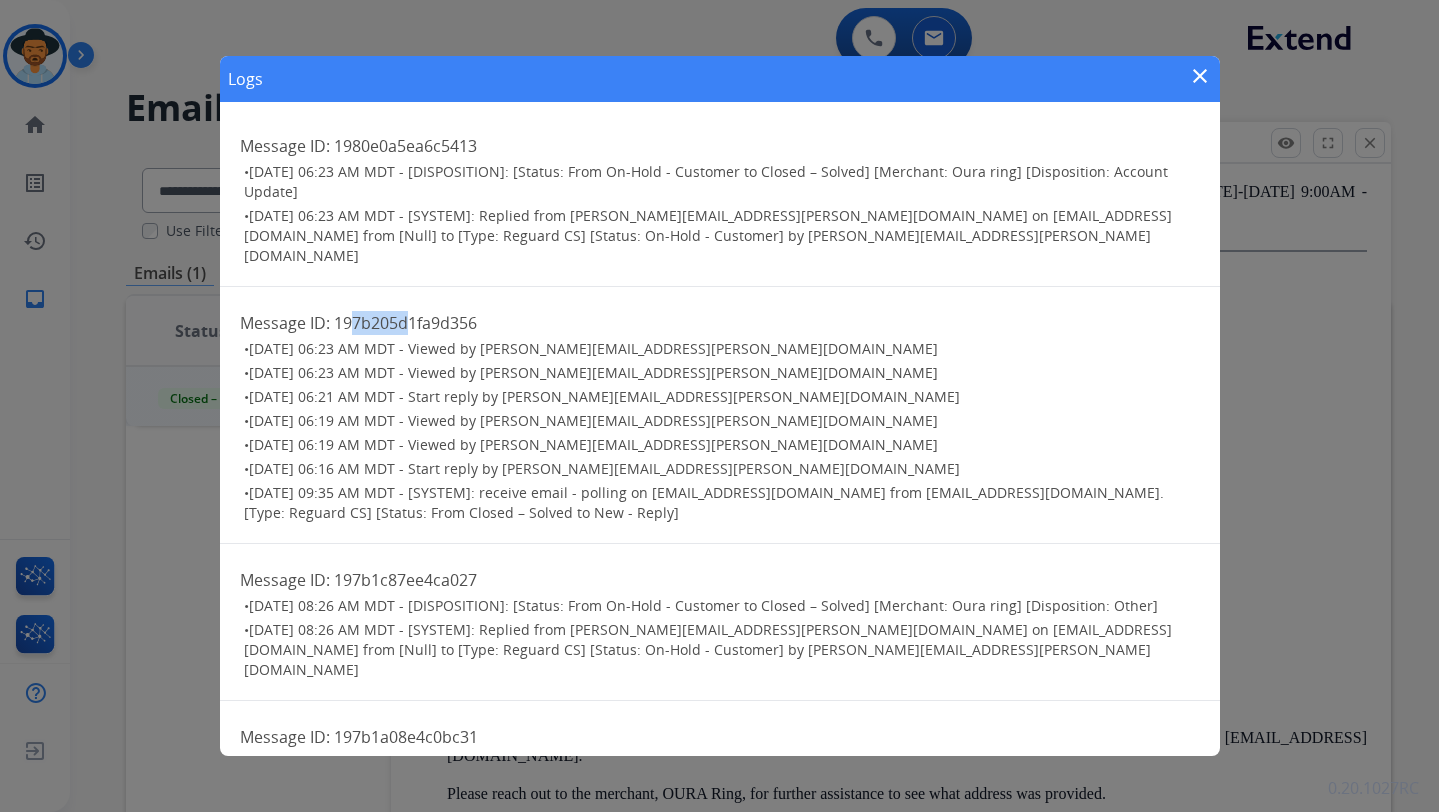drag, startPoint x: 415, startPoint y: 305, endPoint x: 358, endPoint y: 304, distance: 57.00877 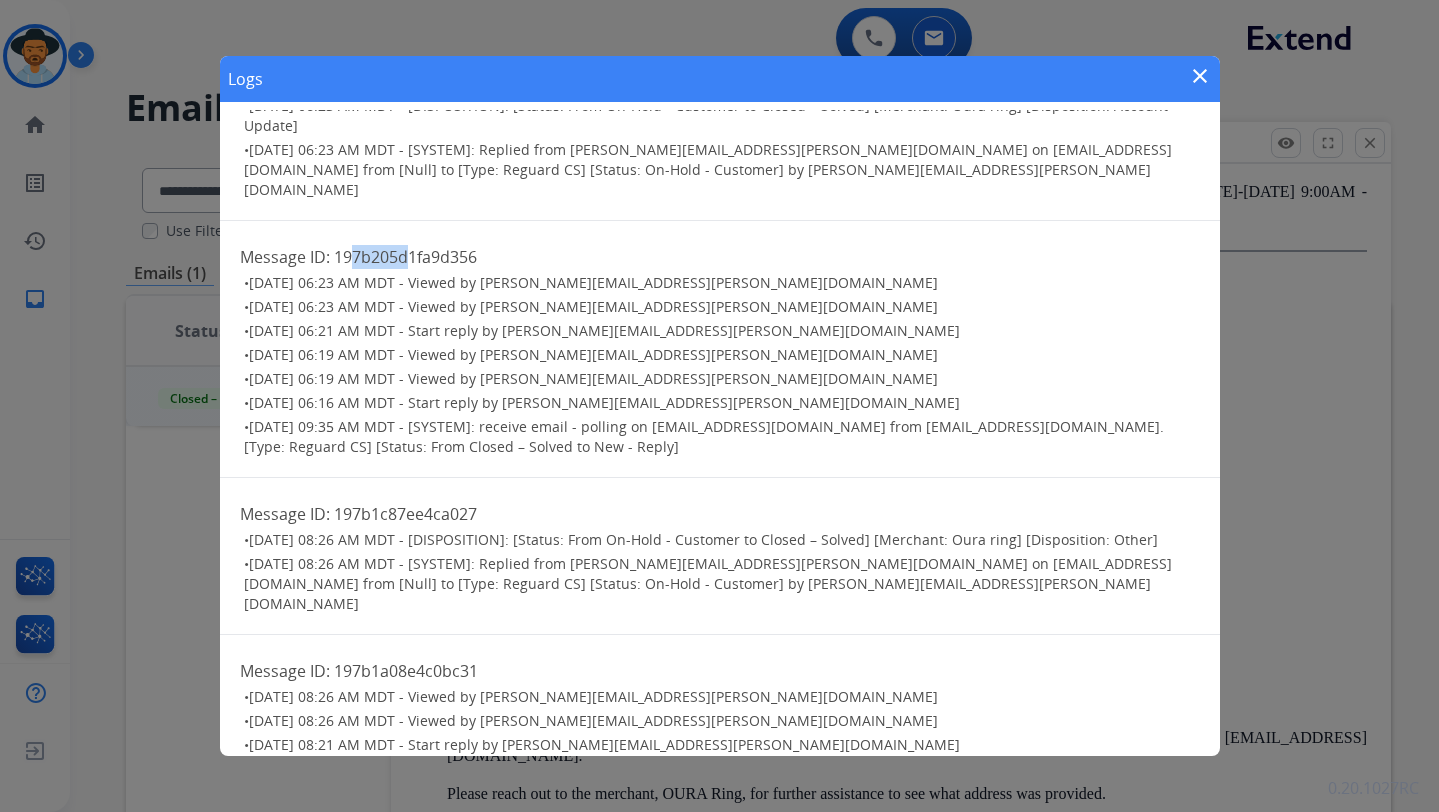 scroll, scrollTop: 197, scrollLeft: 0, axis: vertical 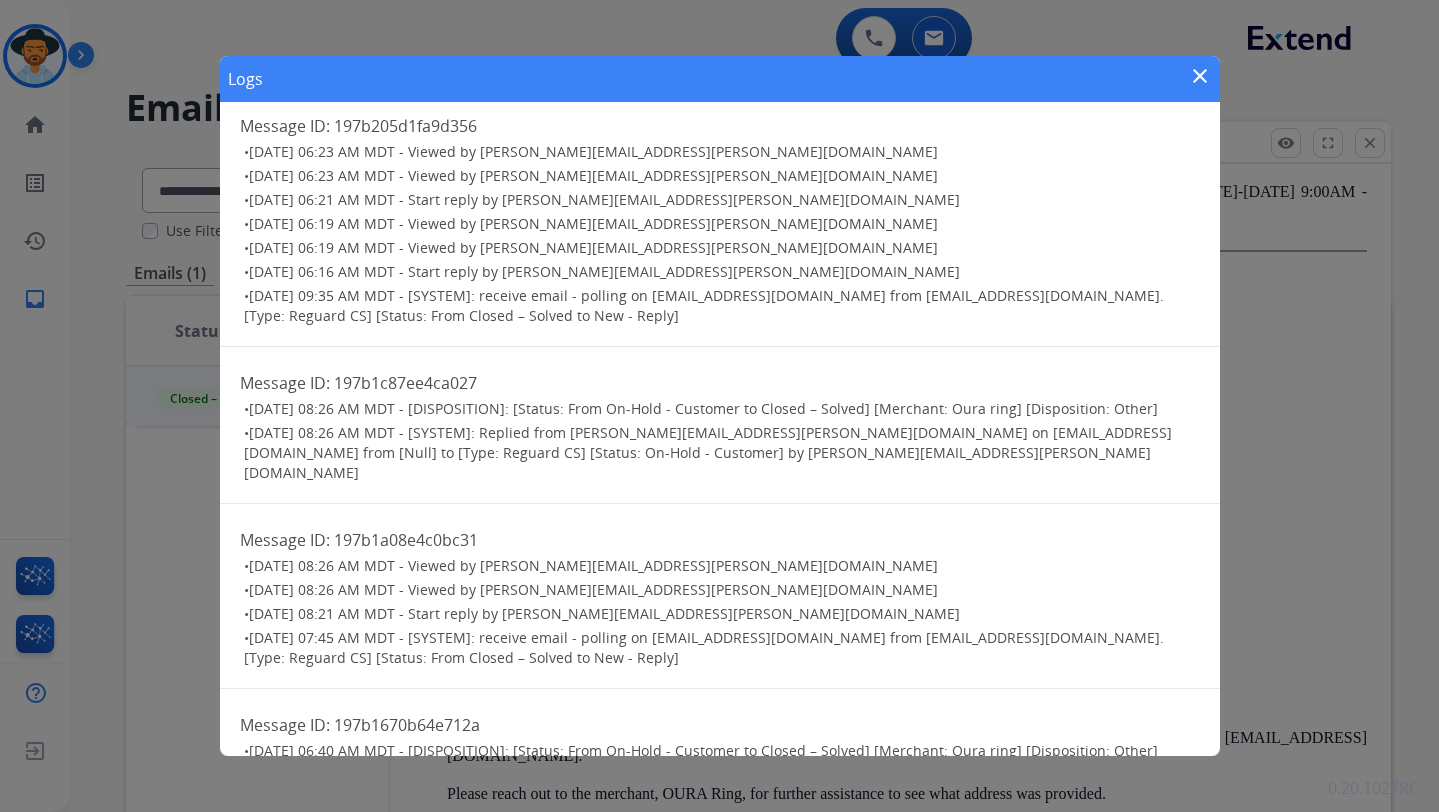 click on "197b1c87ee4ca027" at bounding box center [405, 383] 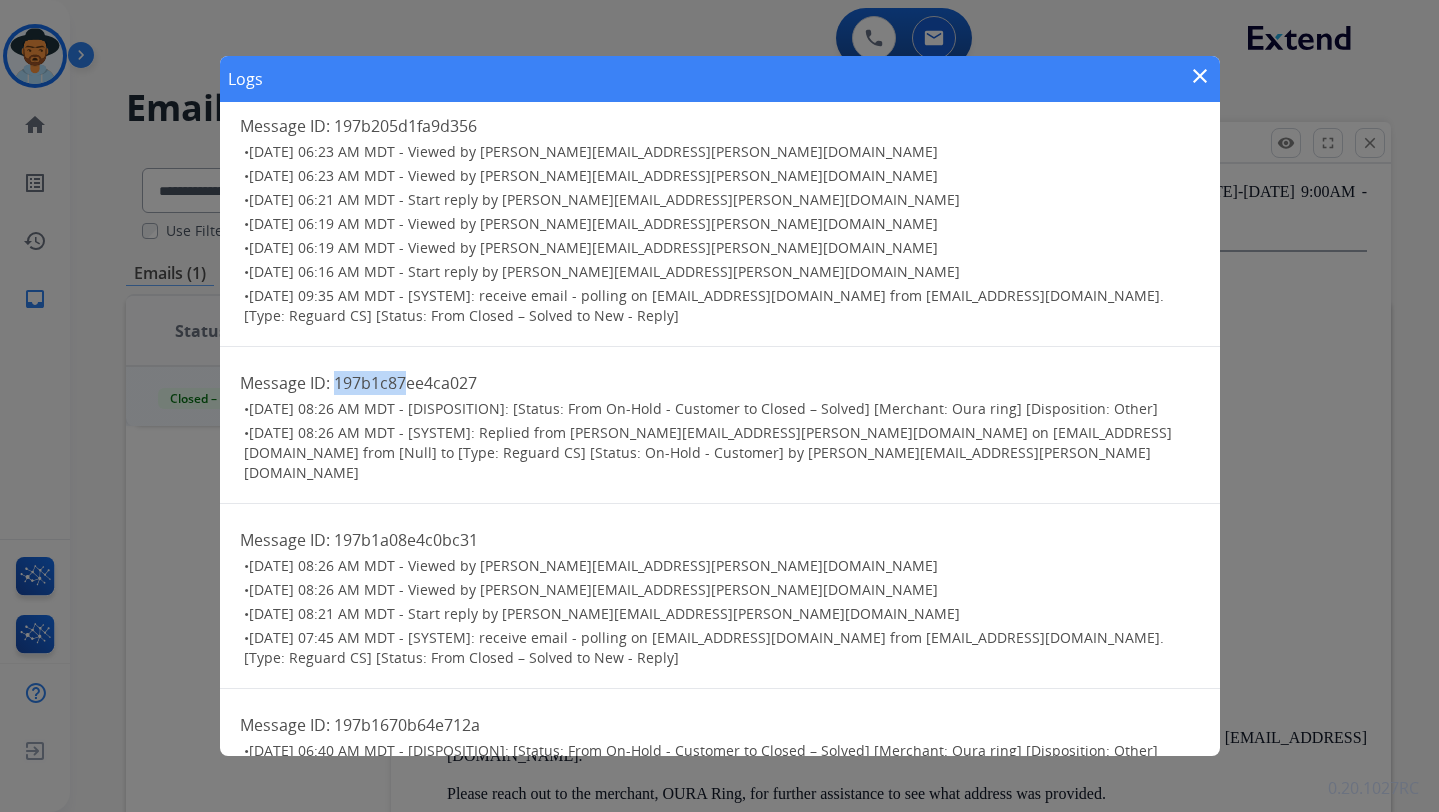 drag, startPoint x: 407, startPoint y: 362, endPoint x: 335, endPoint y: 360, distance: 72.02777 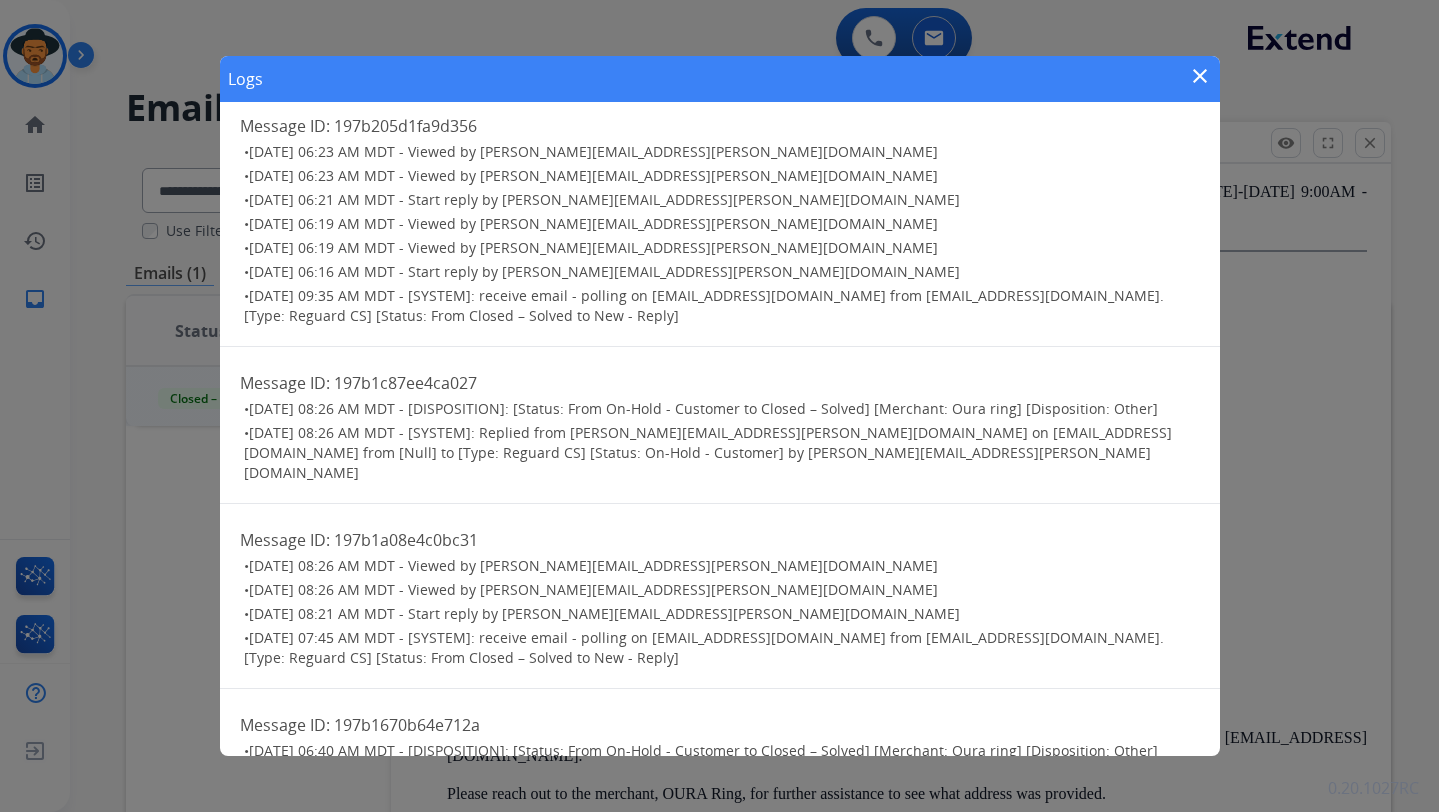 click on "197b1670b64e712a" at bounding box center (407, 725) 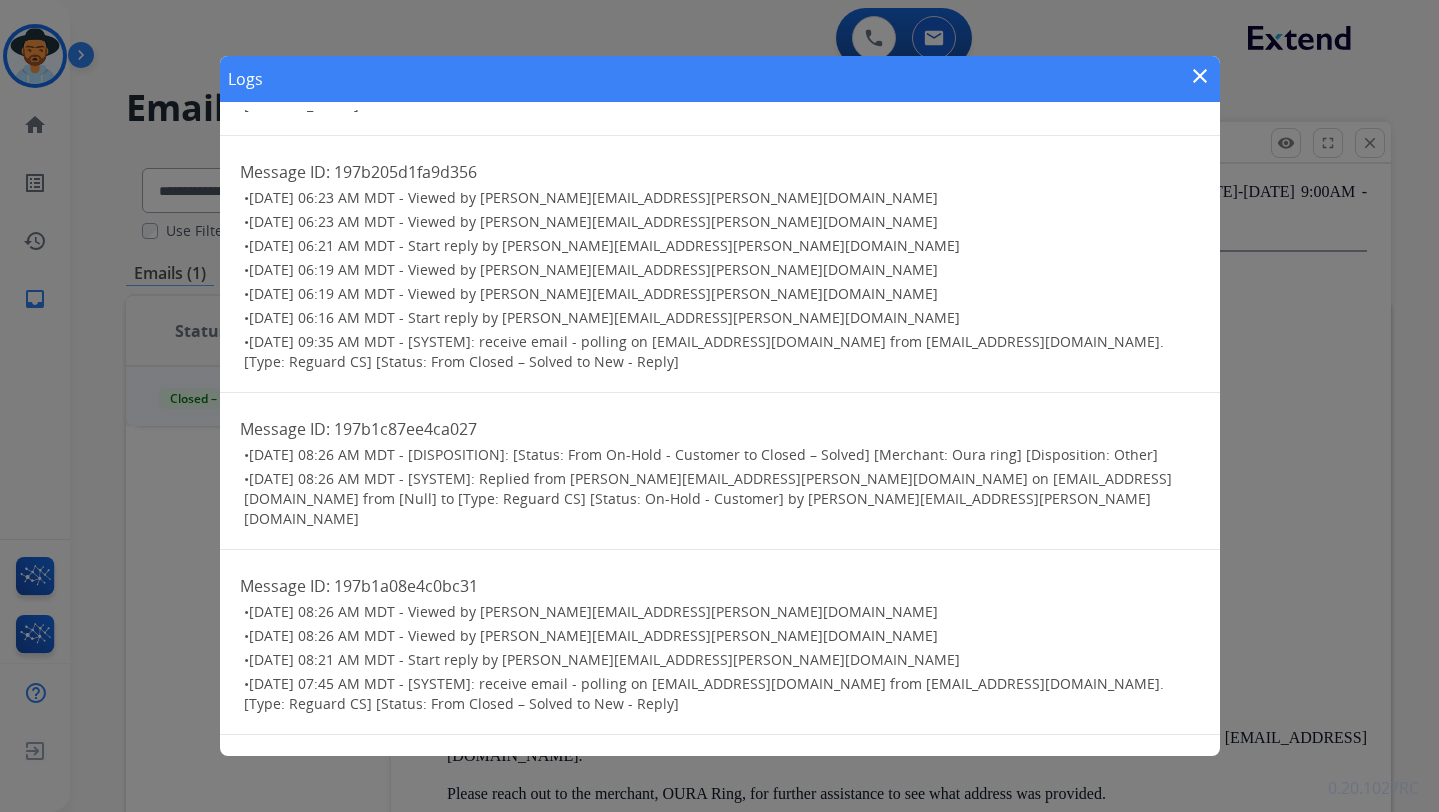 scroll, scrollTop: 155, scrollLeft: 0, axis: vertical 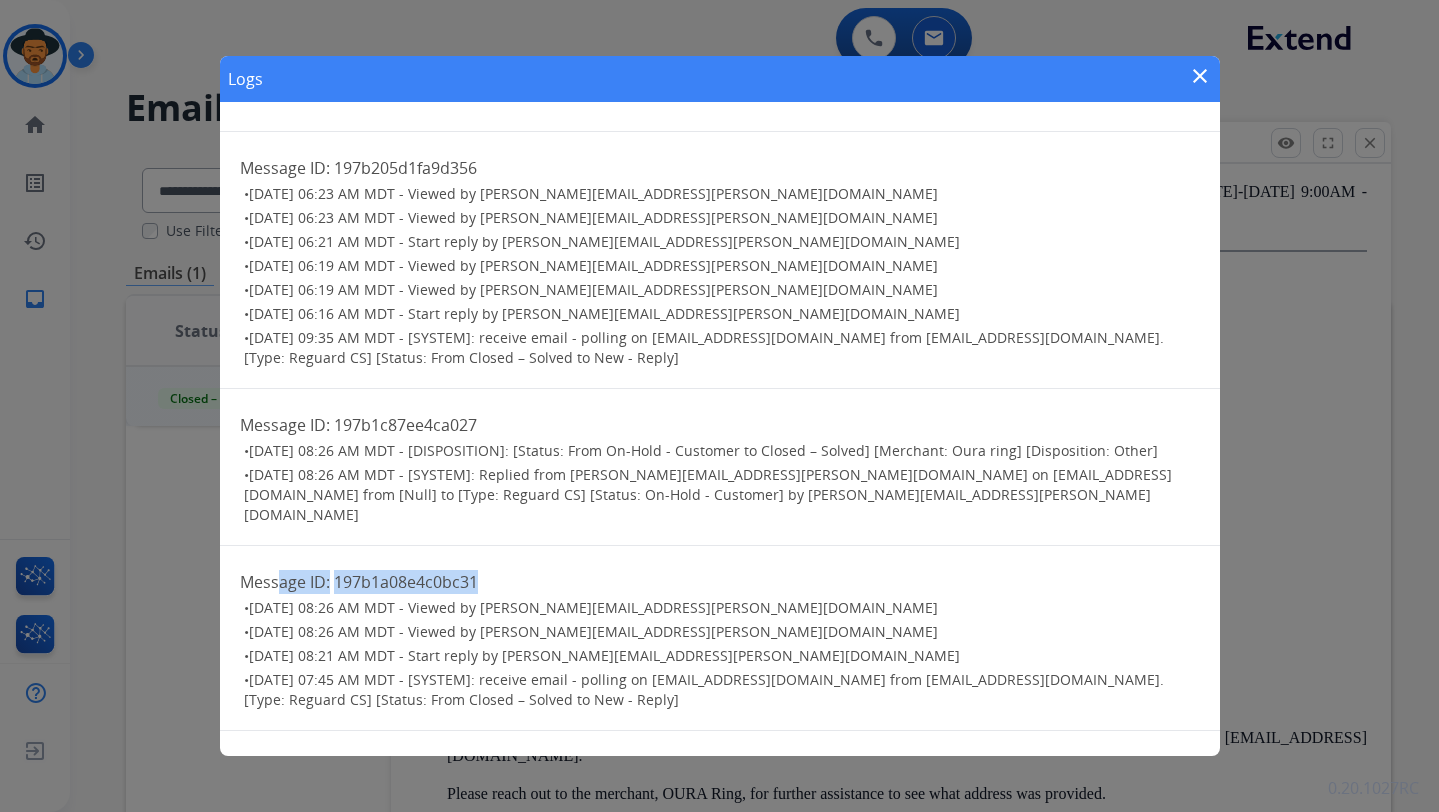 drag, startPoint x: 438, startPoint y: 540, endPoint x: 275, endPoint y: 539, distance: 163.00307 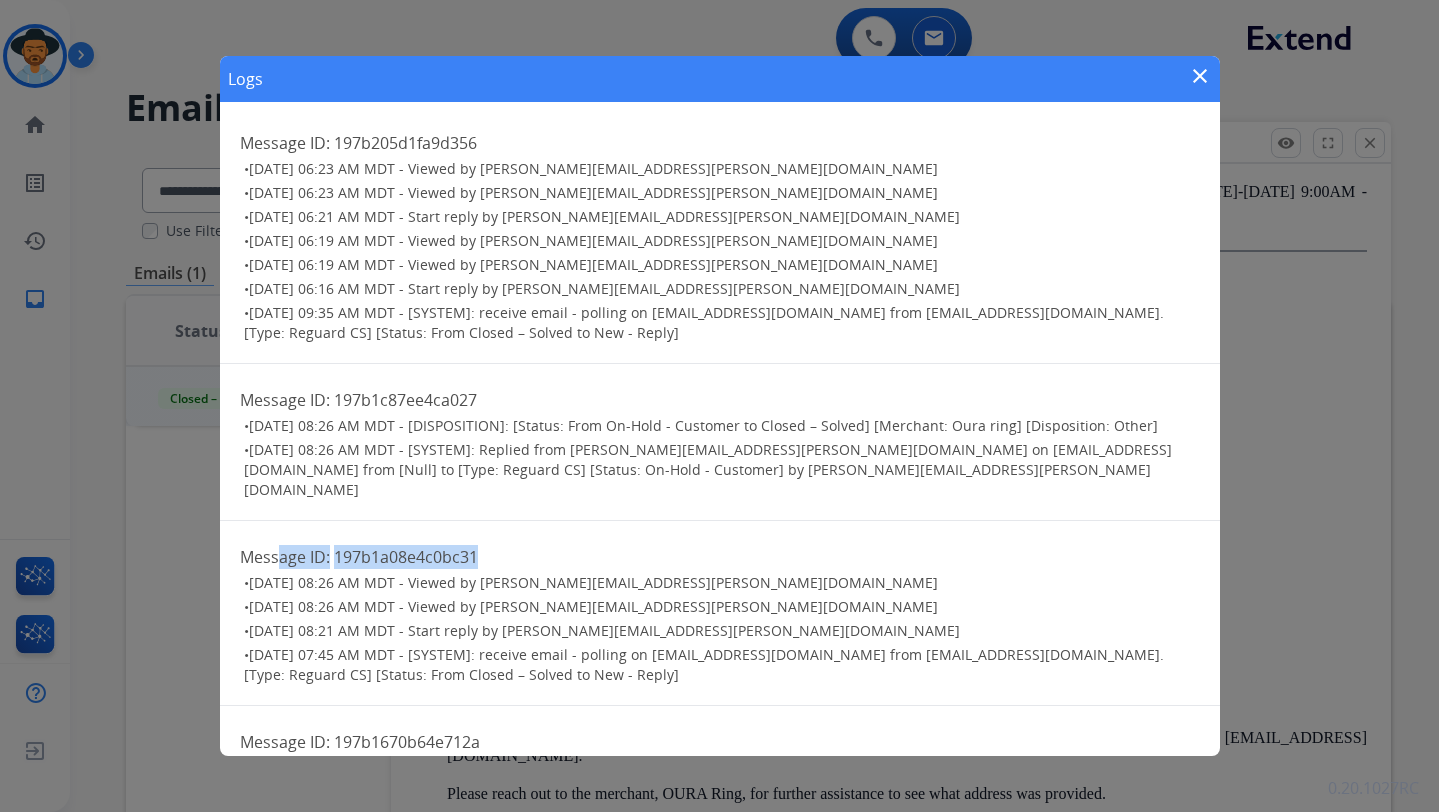 scroll, scrollTop: 185, scrollLeft: 0, axis: vertical 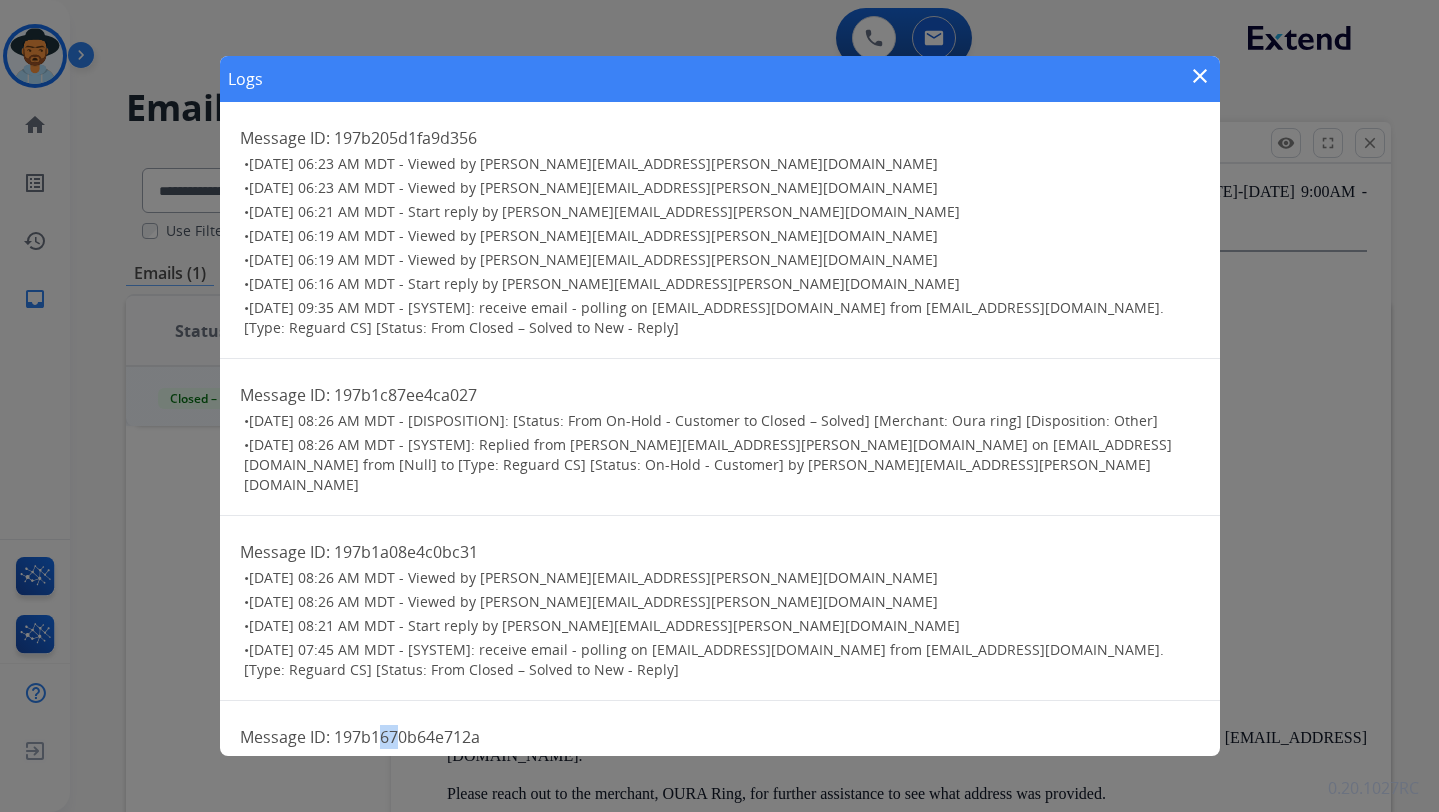 drag, startPoint x: 381, startPoint y: 699, endPoint x: 400, endPoint y: 698, distance: 19.026299 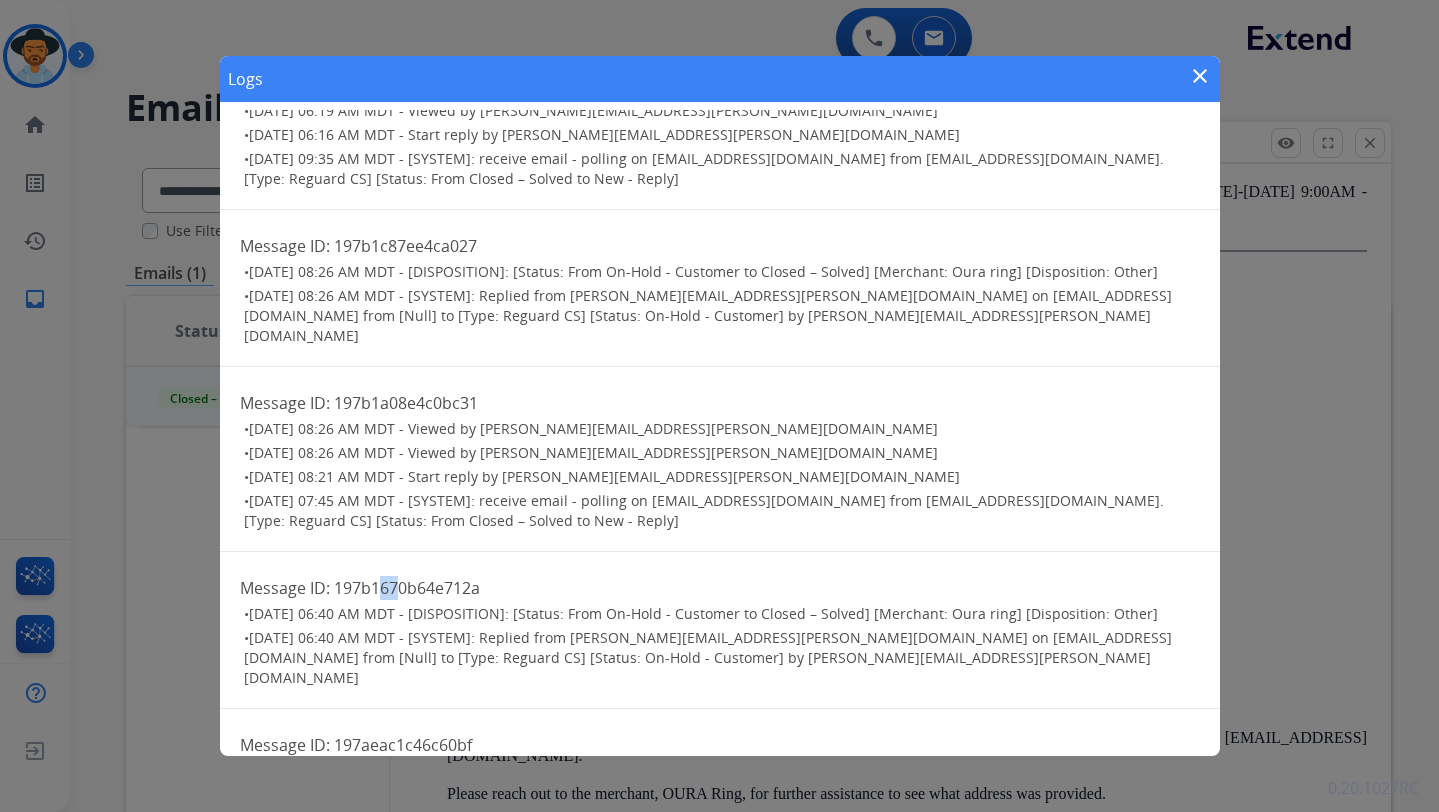 scroll, scrollTop: 332, scrollLeft: 0, axis: vertical 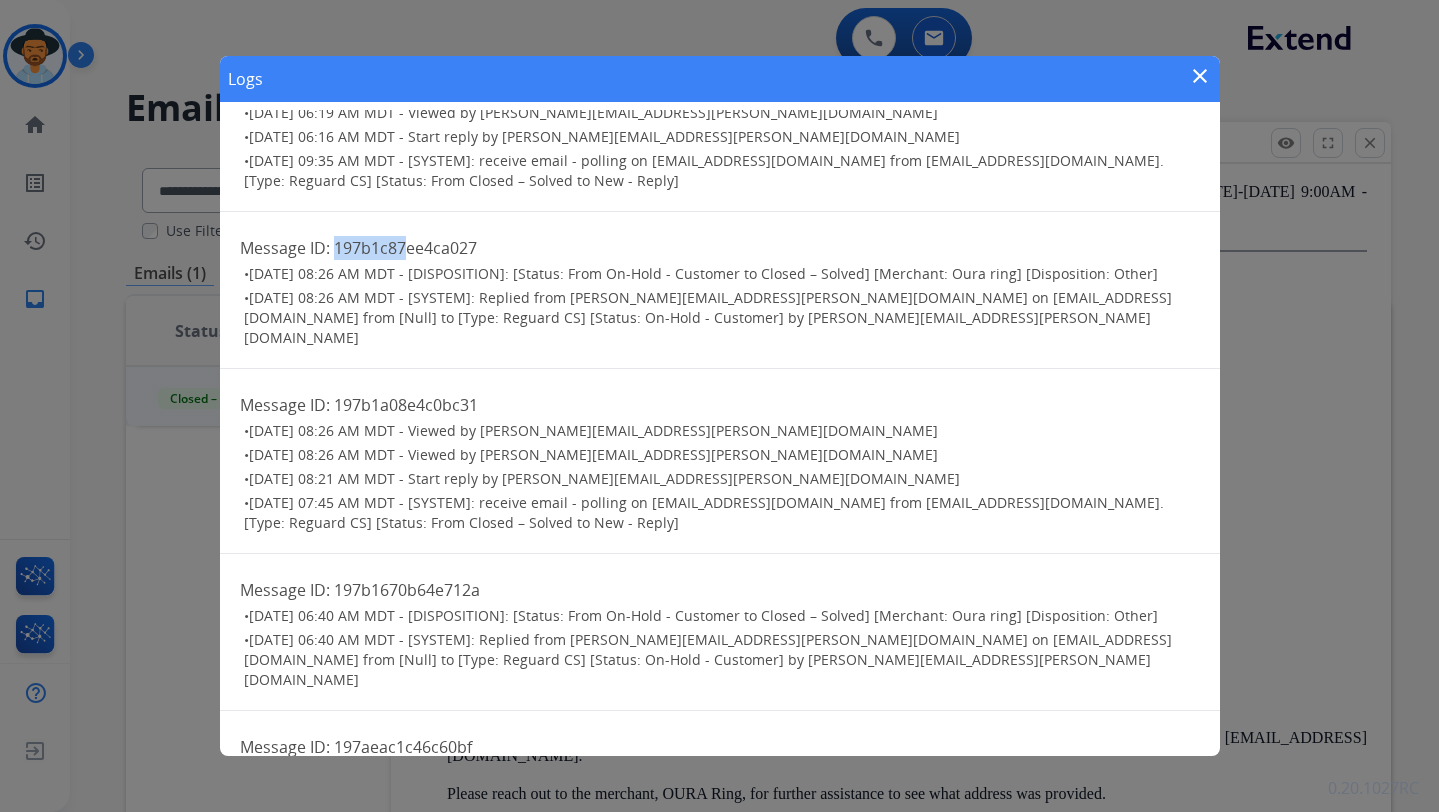 drag, startPoint x: 368, startPoint y: 222, endPoint x: 342, endPoint y: 218, distance: 26.305893 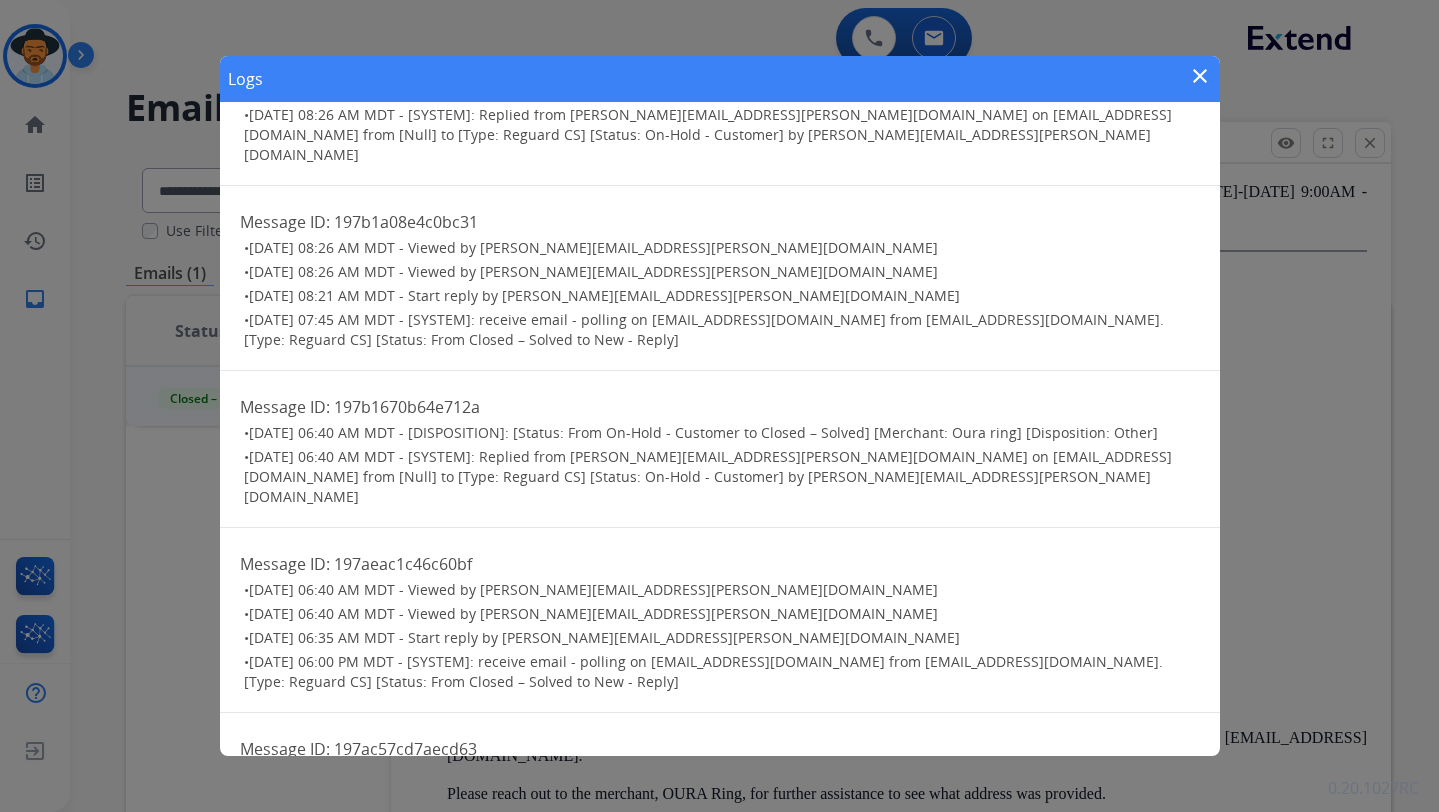 scroll, scrollTop: 522, scrollLeft: 0, axis: vertical 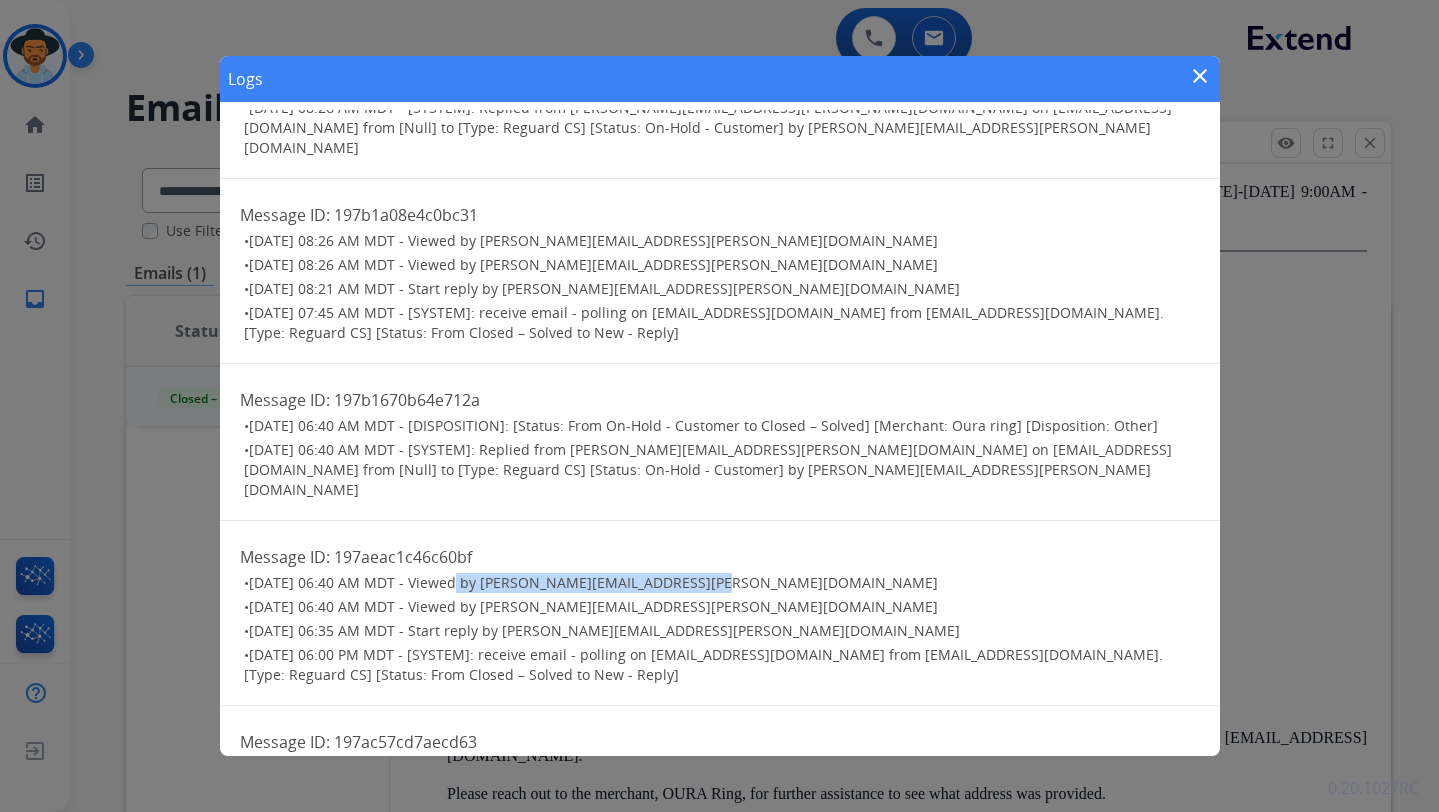 drag, startPoint x: 445, startPoint y: 524, endPoint x: 713, endPoint y: 515, distance: 268.15106 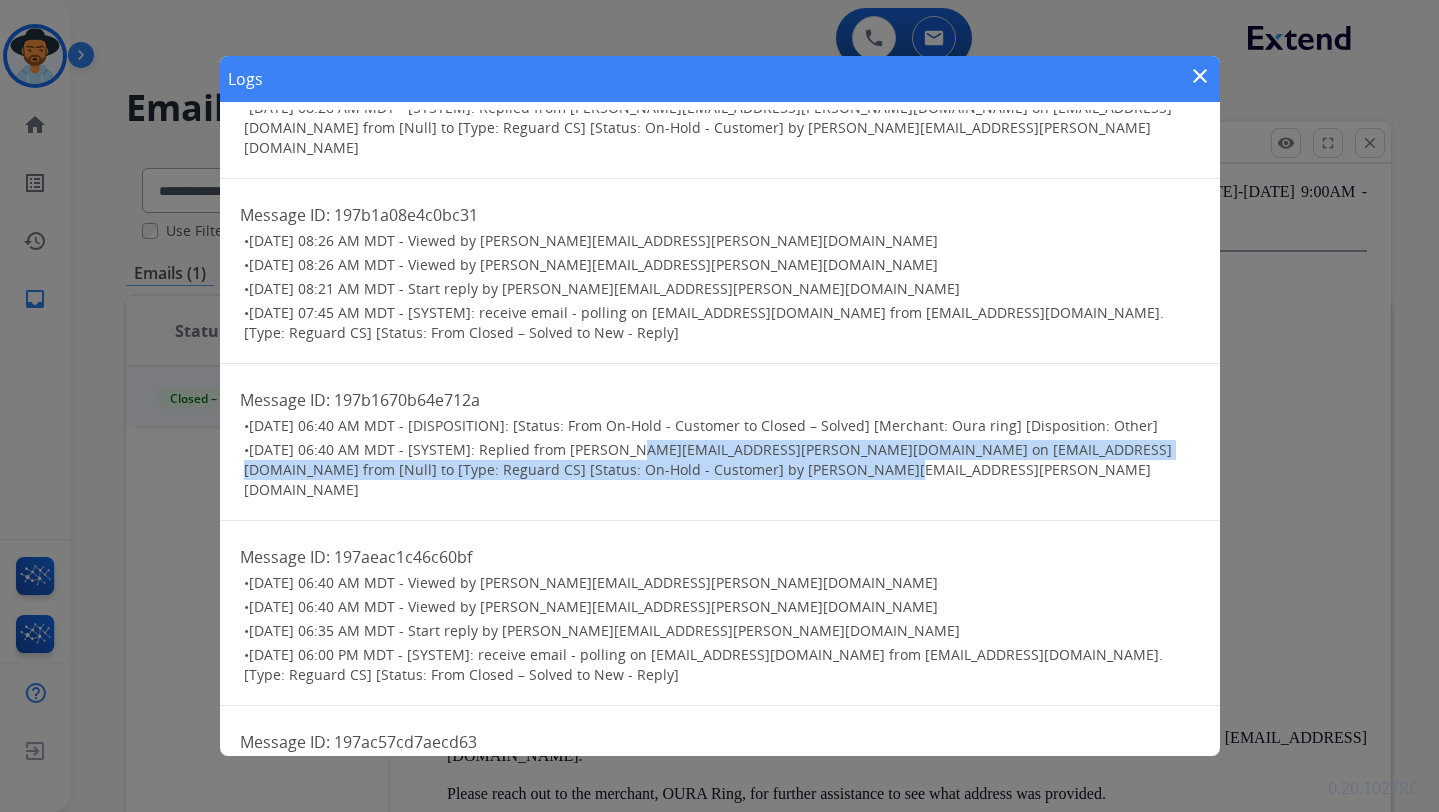 drag, startPoint x: 801, startPoint y: 429, endPoint x: 625, endPoint y: 415, distance: 176.55594 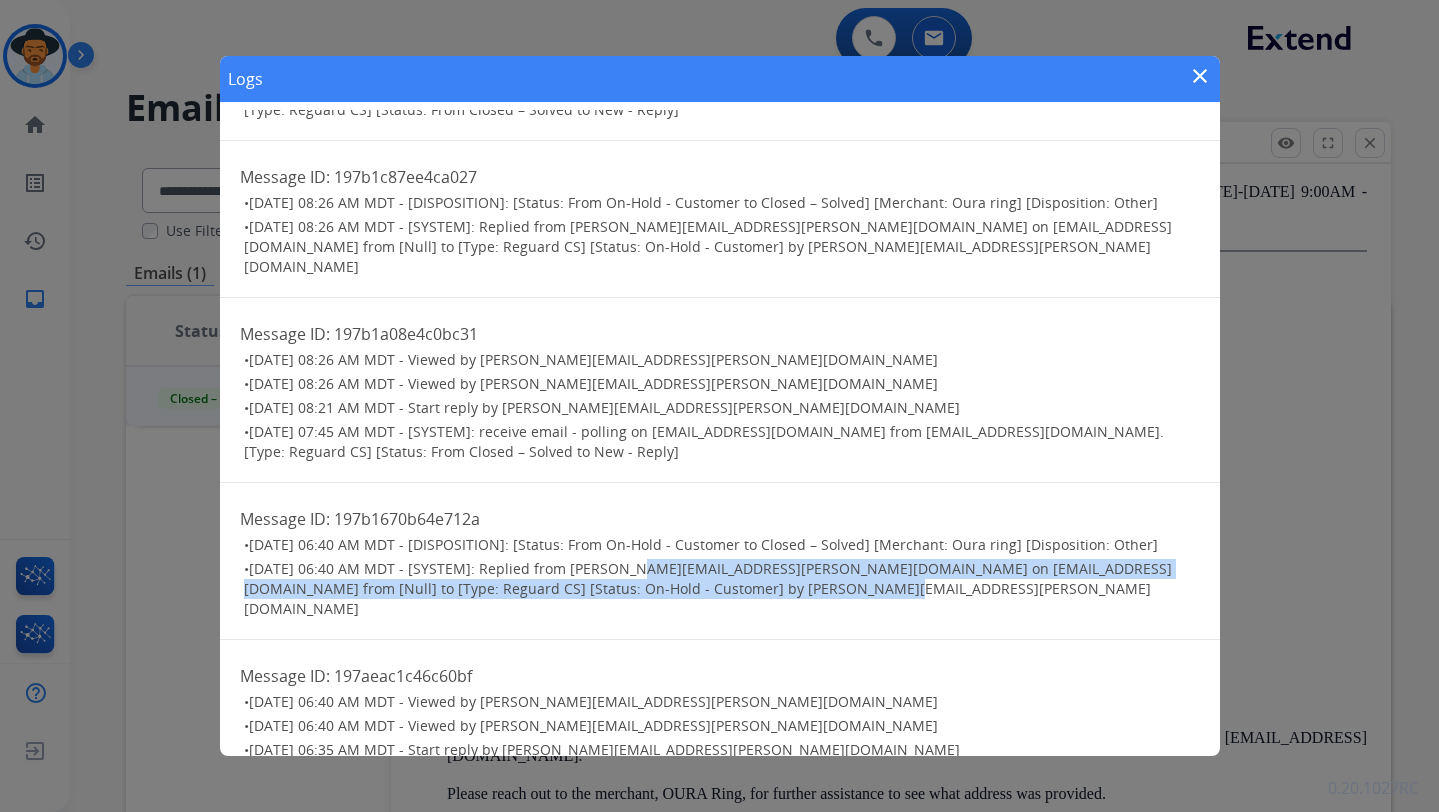 scroll, scrollTop: 402, scrollLeft: 0, axis: vertical 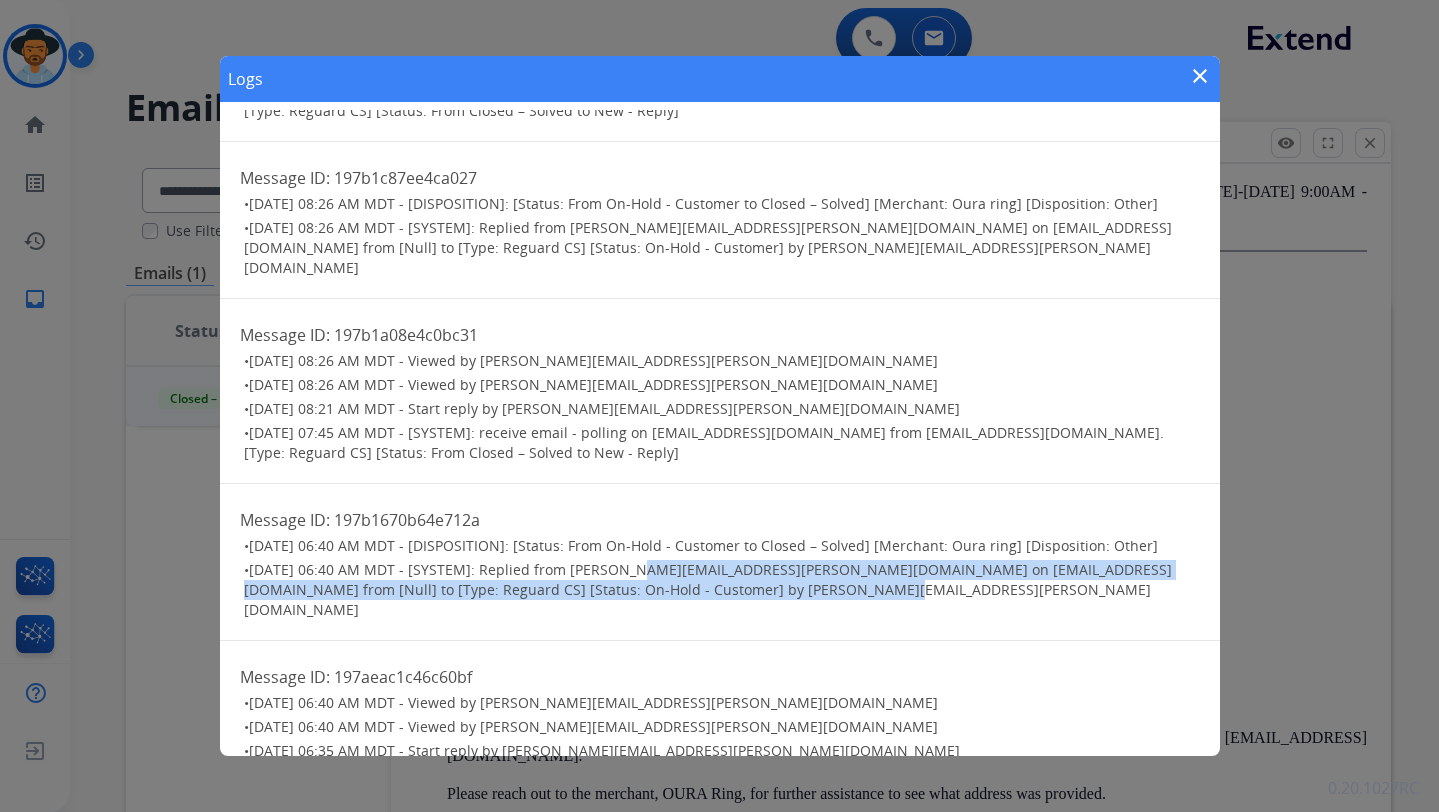 drag, startPoint x: 442, startPoint y: 390, endPoint x: 640, endPoint y: 418, distance: 199.97 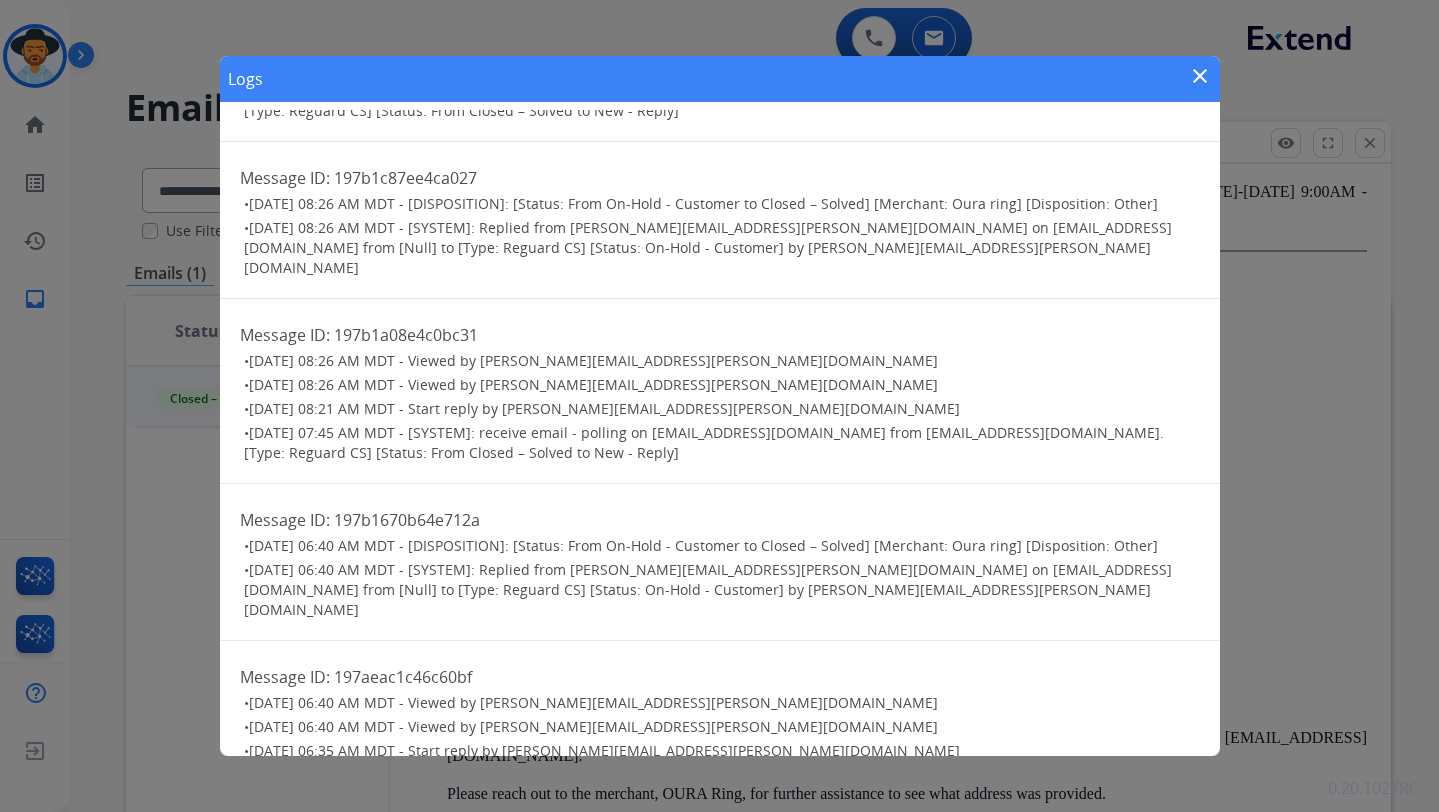 click on "[DATE] 08:21 AM MDT - Start reply by [PERSON_NAME][EMAIL_ADDRESS][PERSON_NAME][DOMAIN_NAME]" at bounding box center [604, 408] 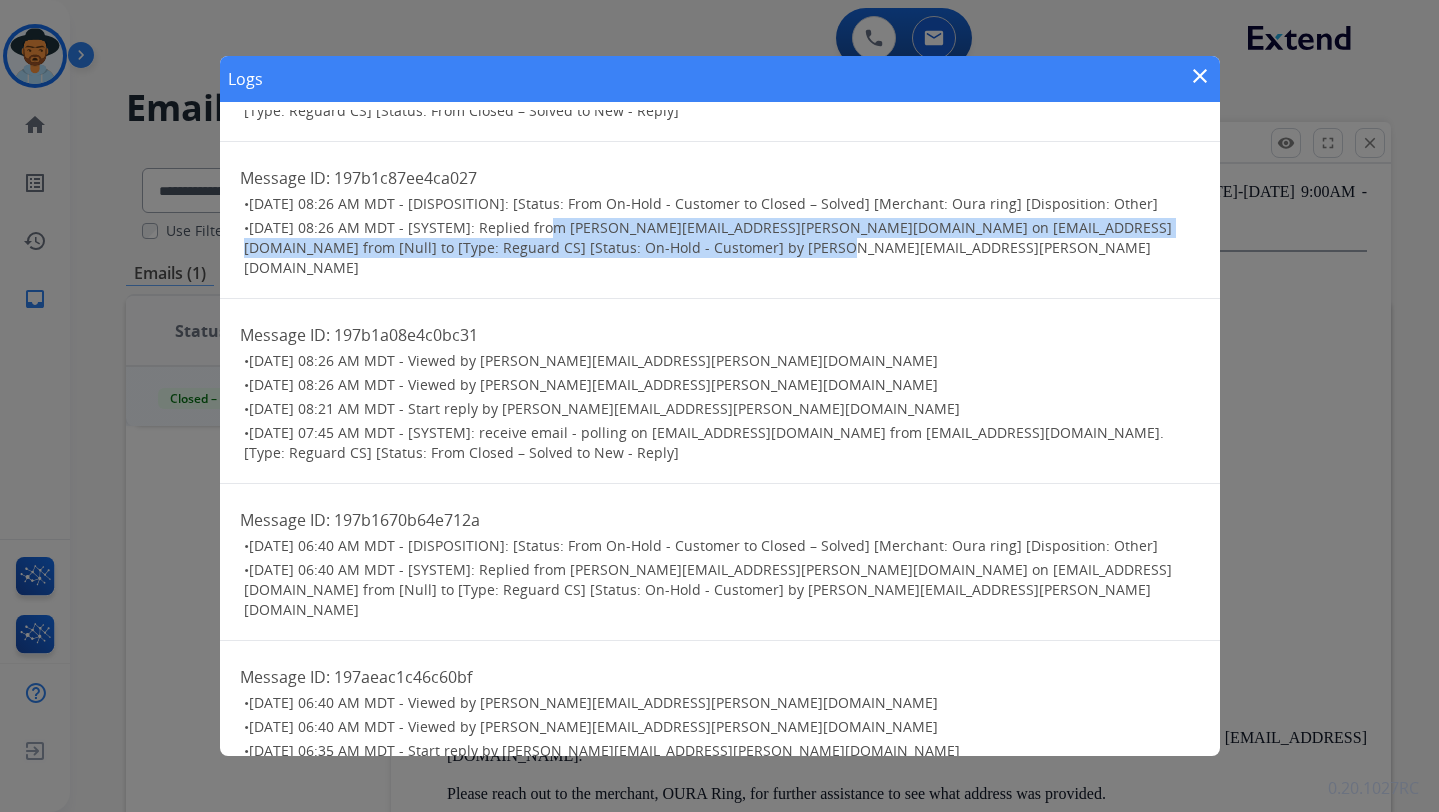 drag, startPoint x: 546, startPoint y: 200, endPoint x: 758, endPoint y: 221, distance: 213.03755 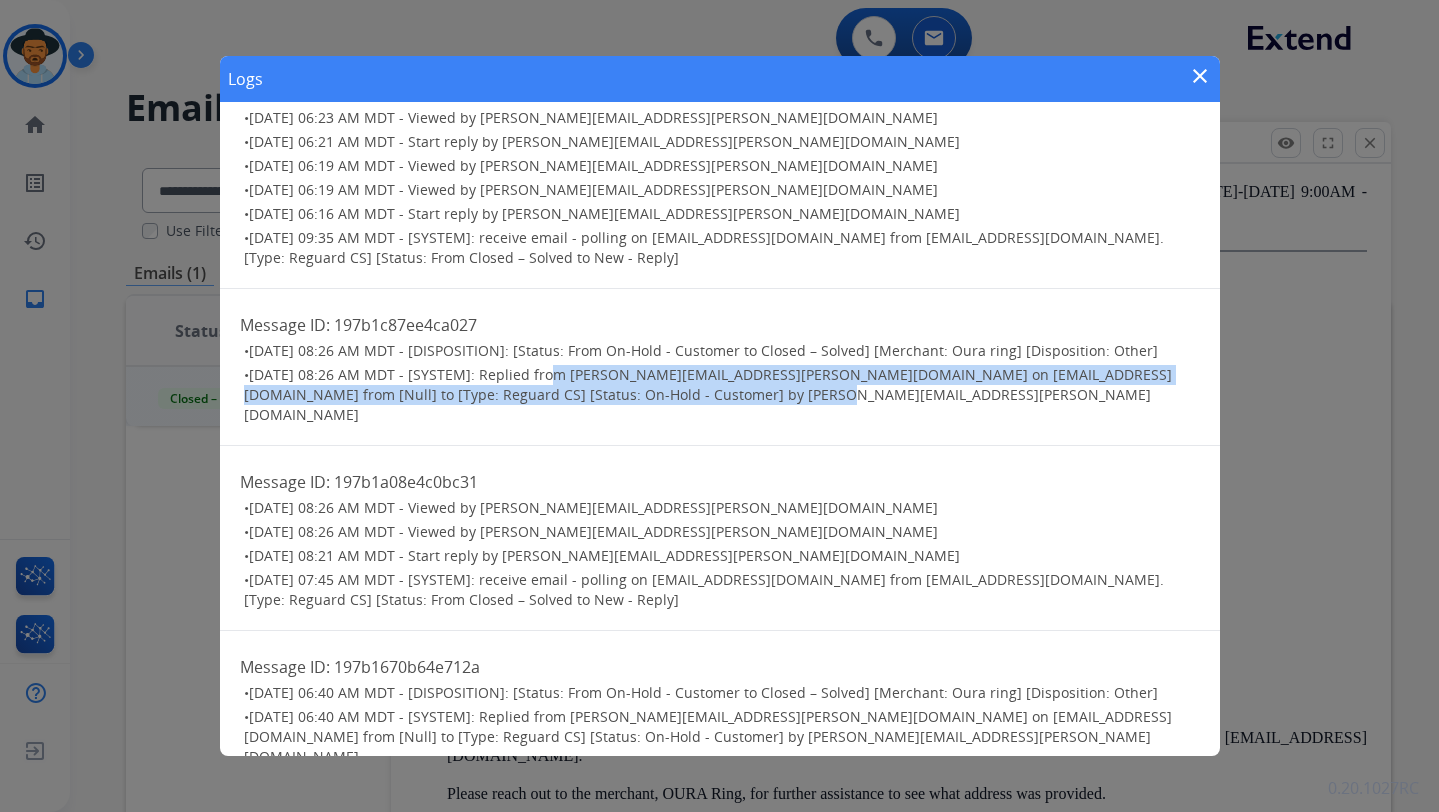 scroll, scrollTop: 254, scrollLeft: 0, axis: vertical 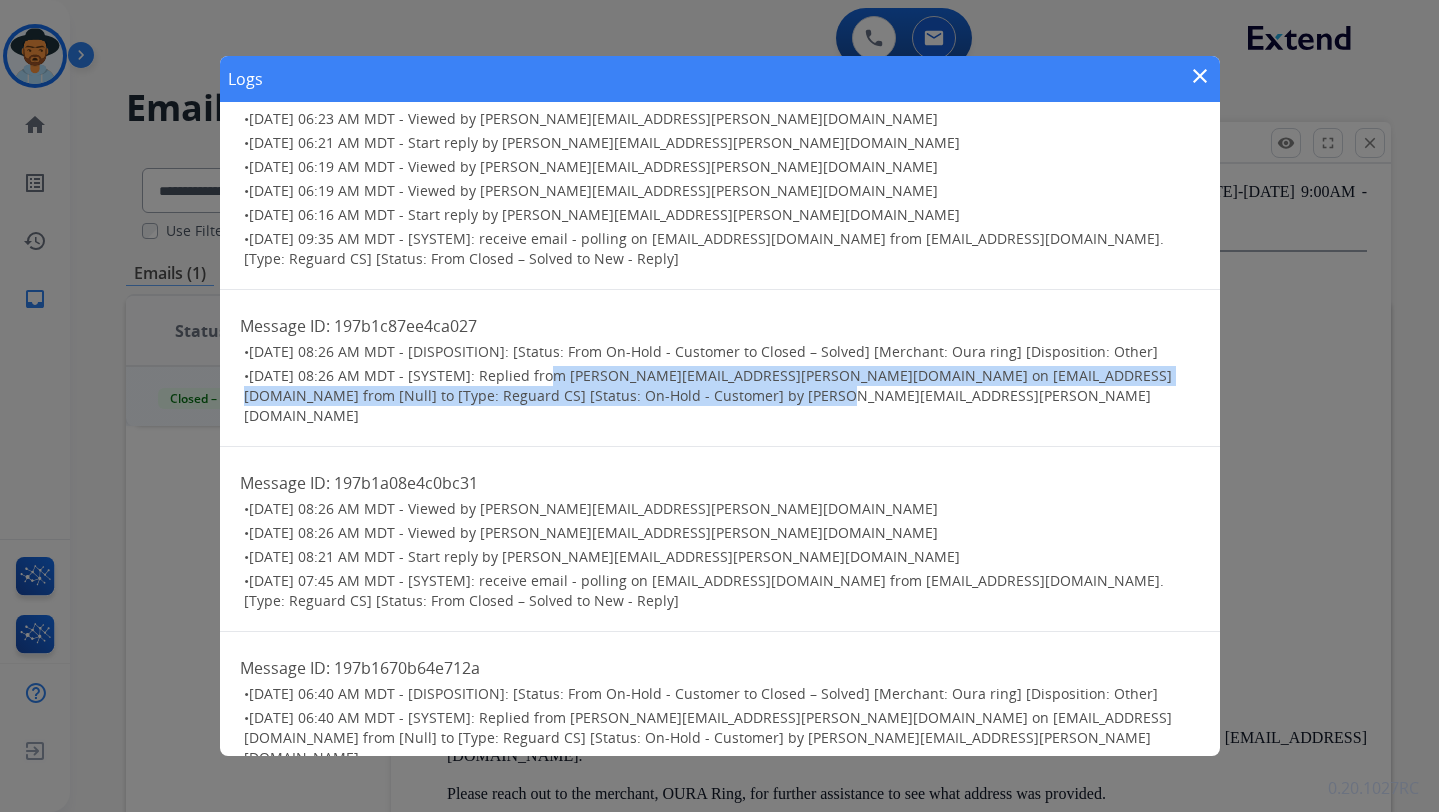click on "close" at bounding box center (1200, 76) 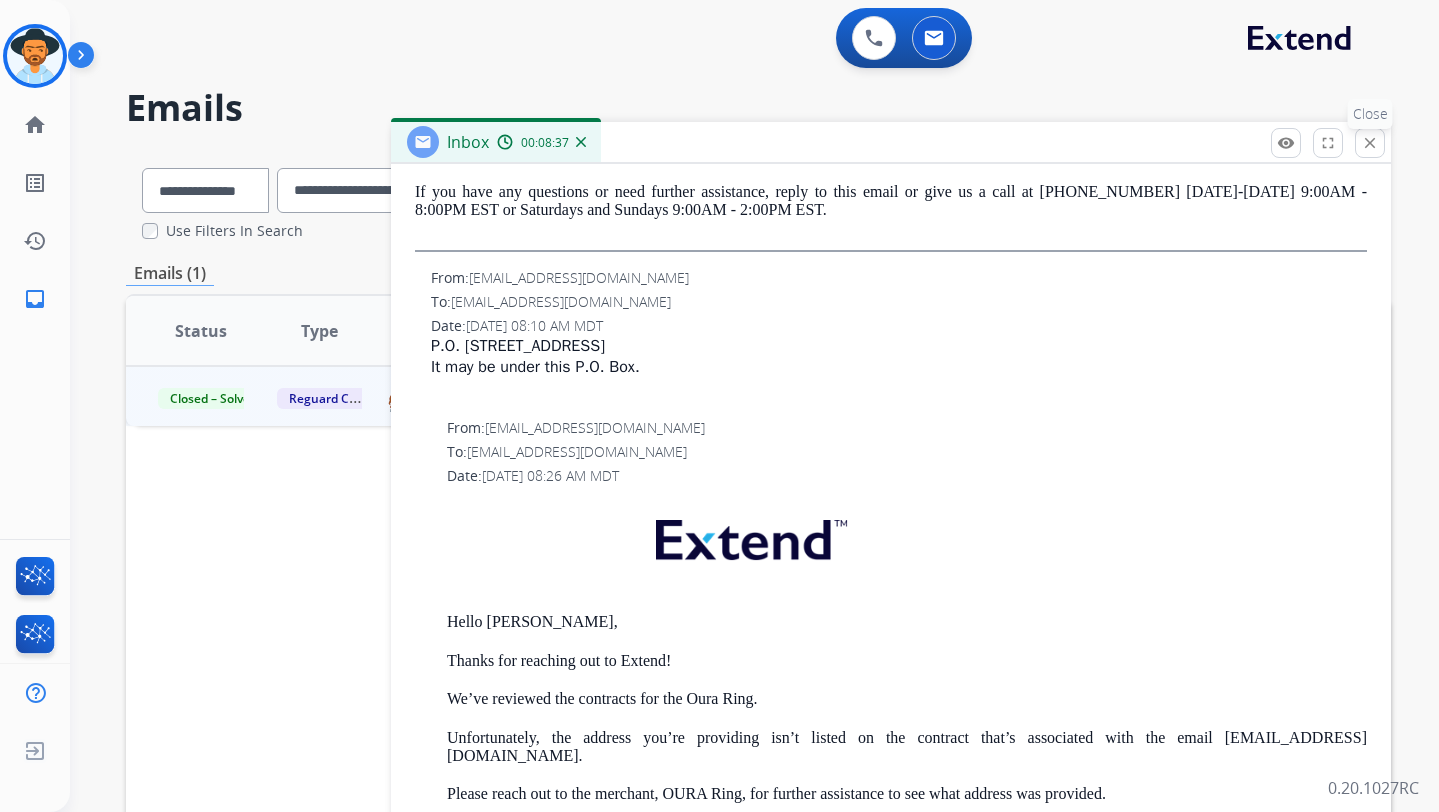 click on "close" at bounding box center [1370, 143] 